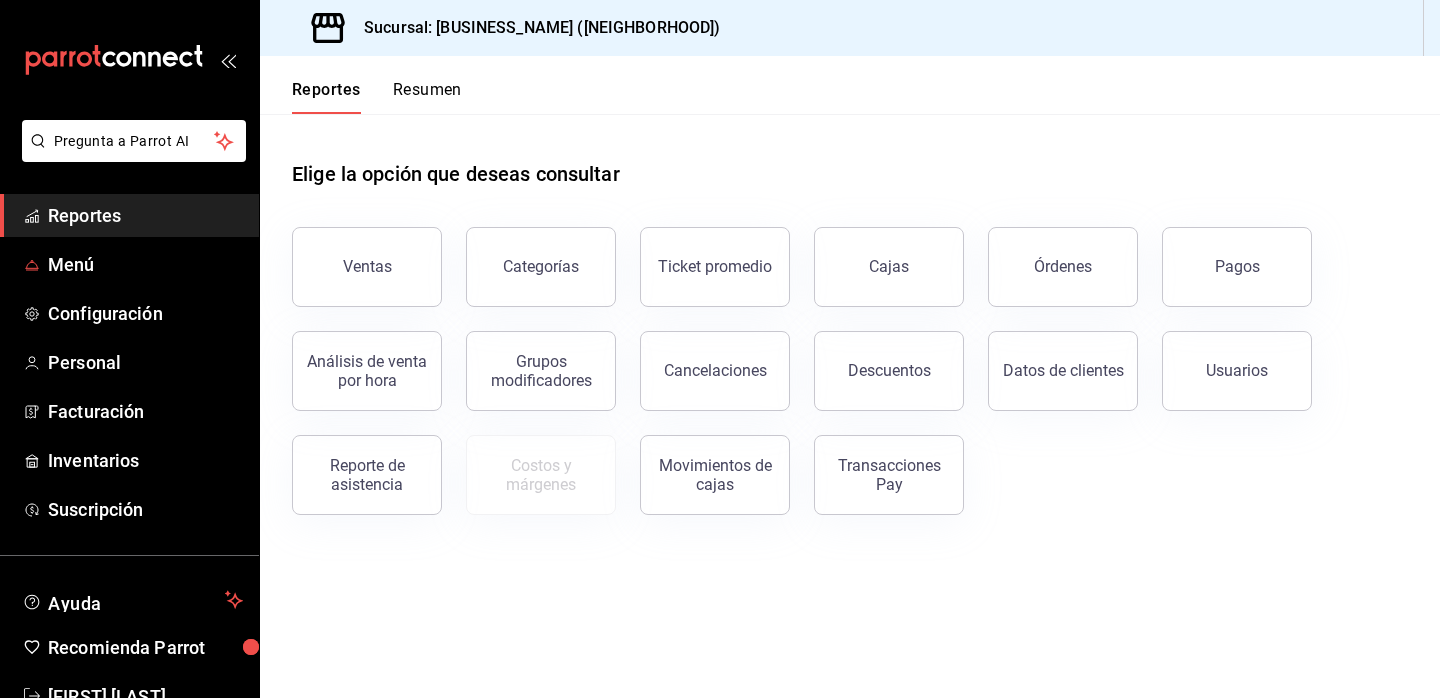 scroll, scrollTop: 0, scrollLeft: 0, axis: both 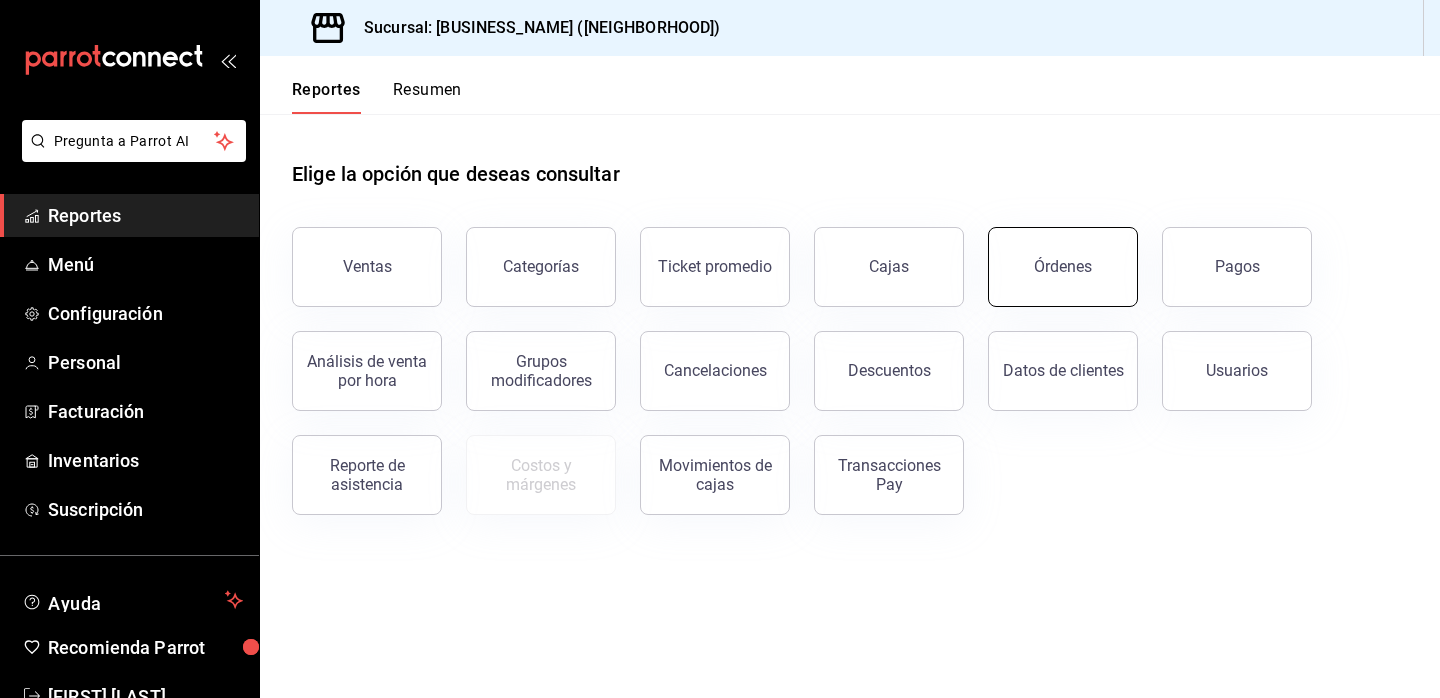 click on "Órdenes" at bounding box center [1063, 266] 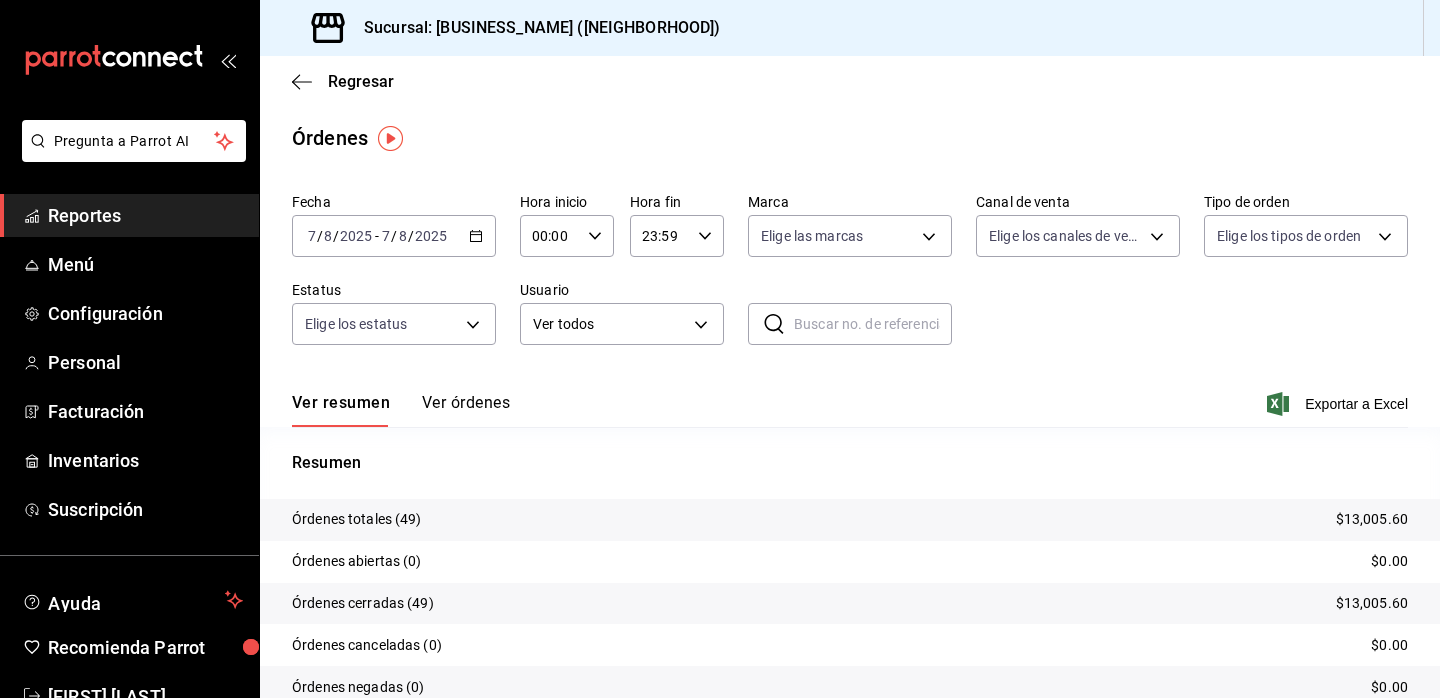 click 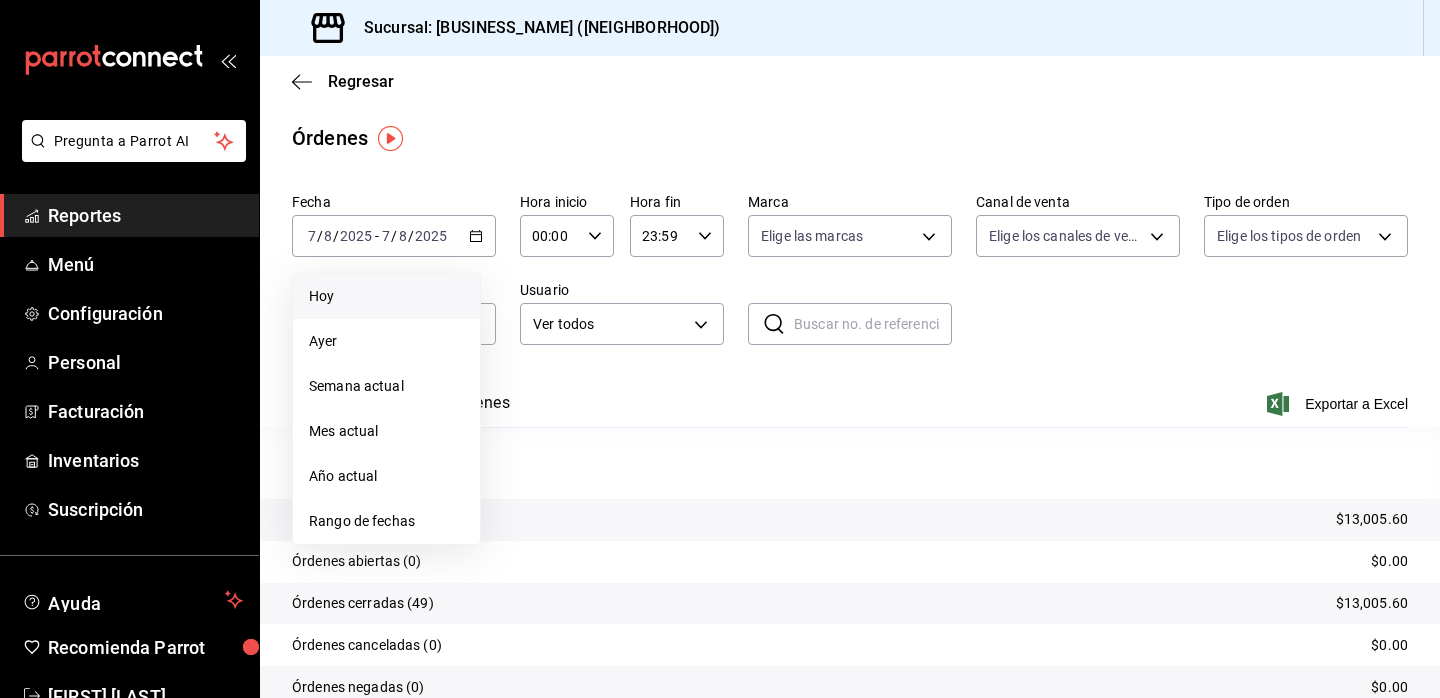 click on "Hoy" at bounding box center [386, 296] 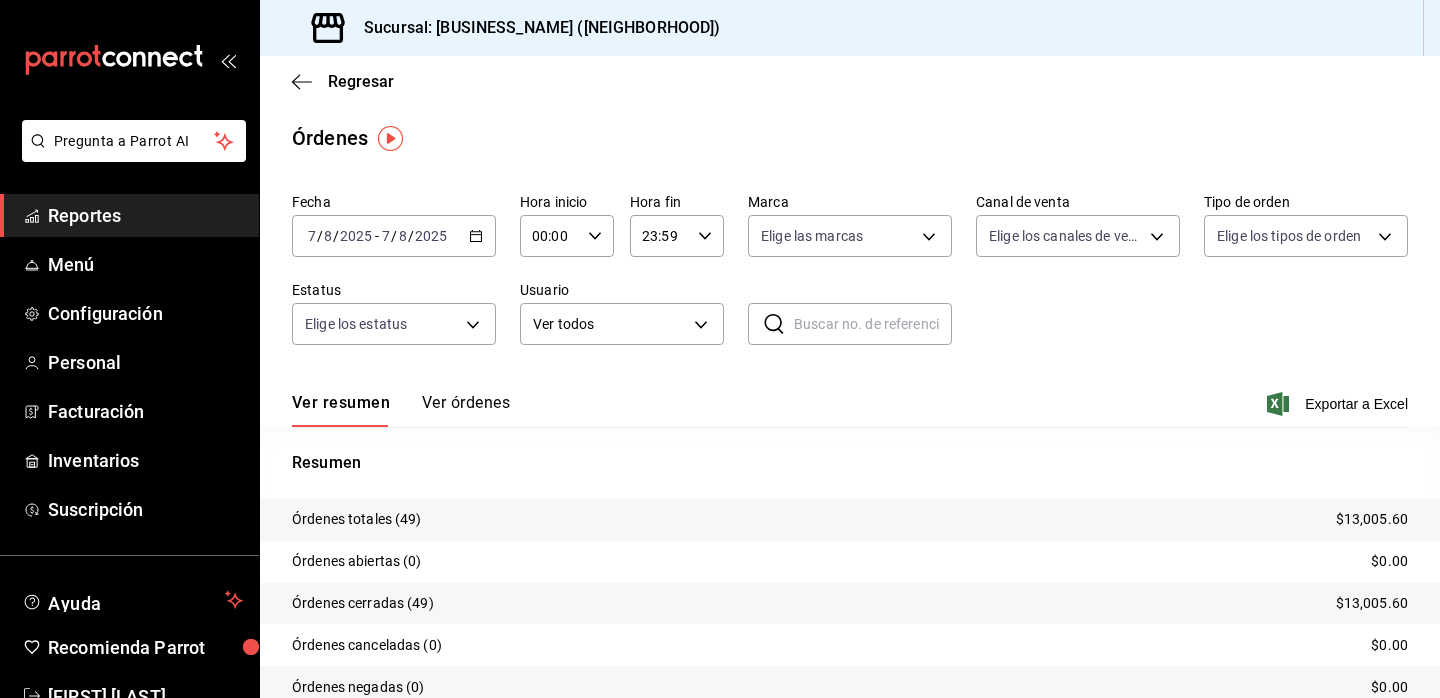 click on "7" at bounding box center (312, 236) 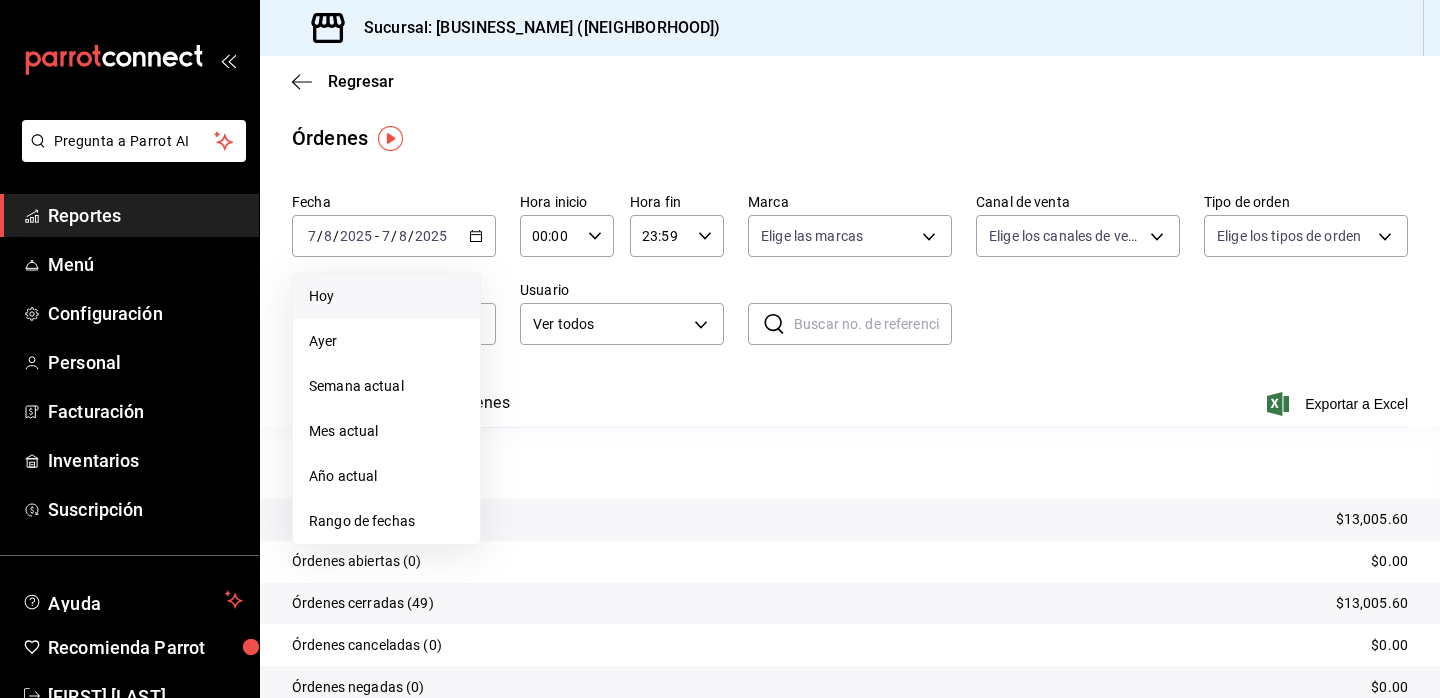 click on "Hoy" at bounding box center [386, 296] 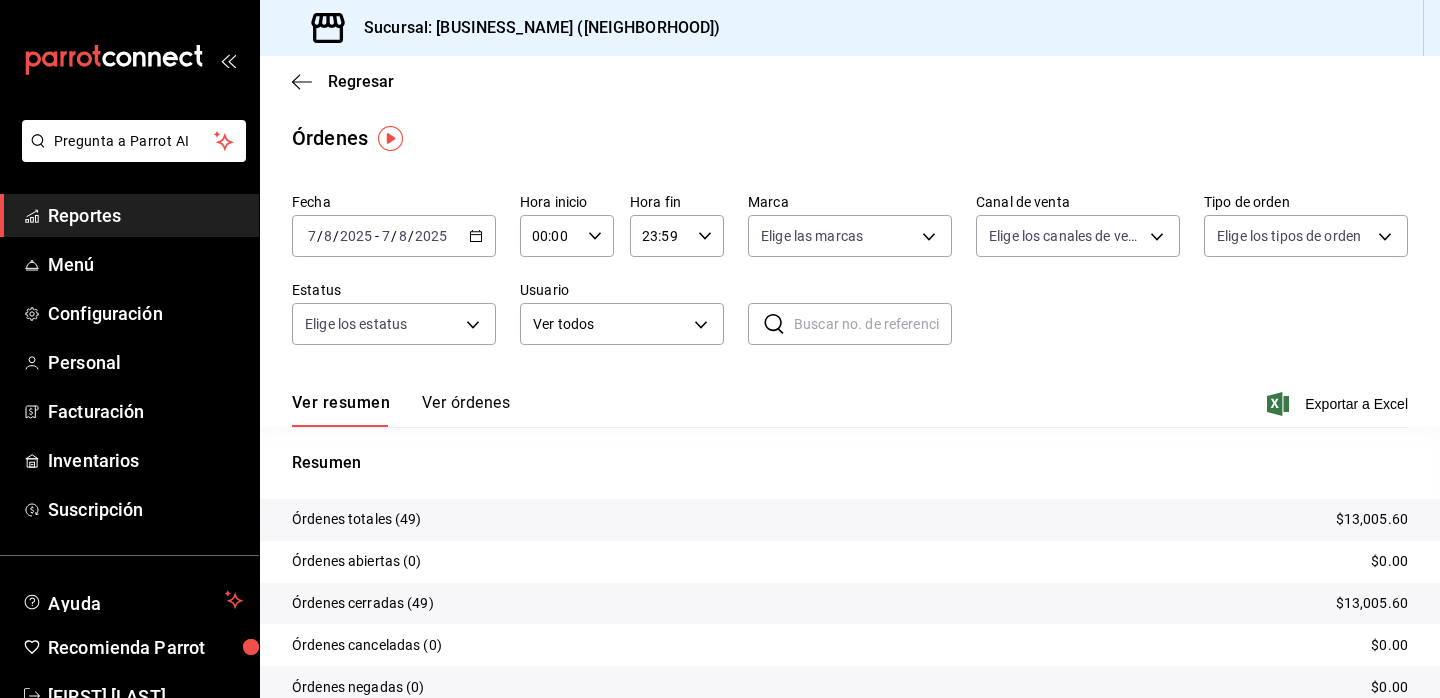 click on "2025-08-07 7 / 8 / 2025 - 2025-08-07 7 / 8 / 2025" at bounding box center [394, 236] 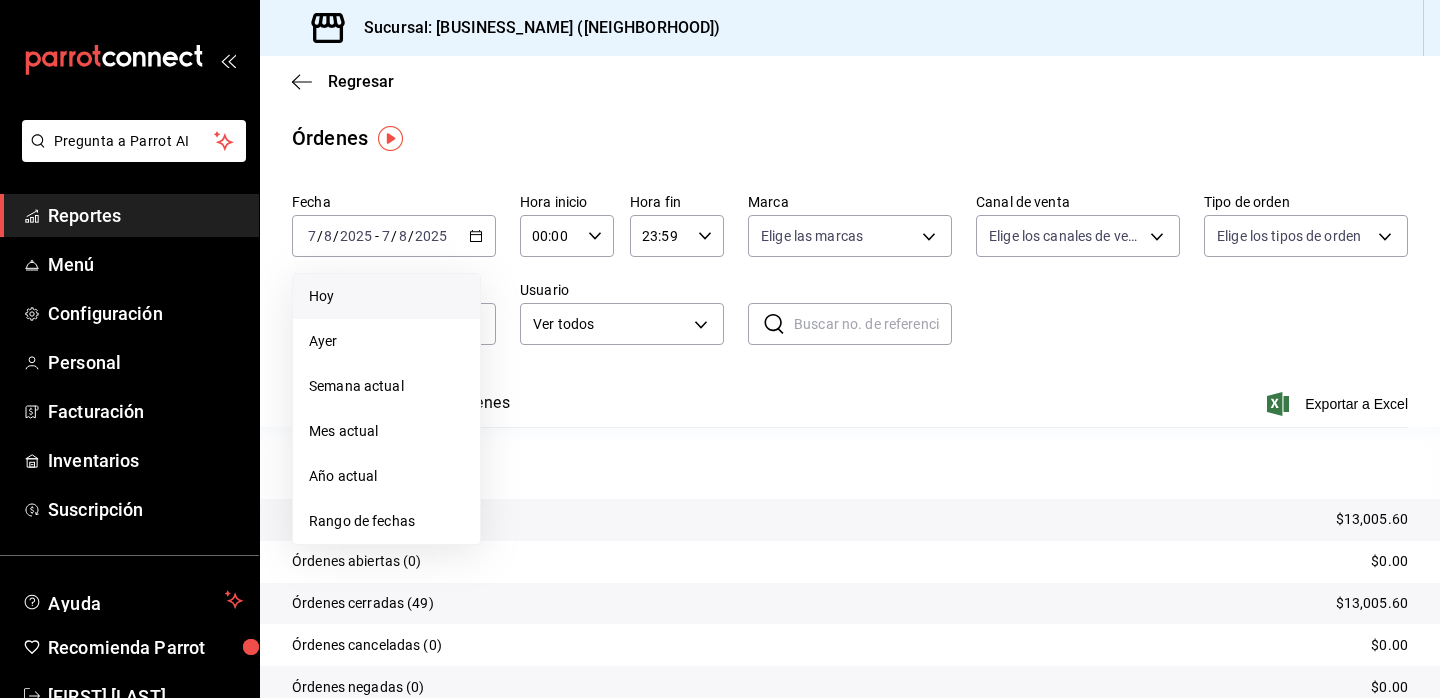 click on "Hoy" at bounding box center (386, 296) 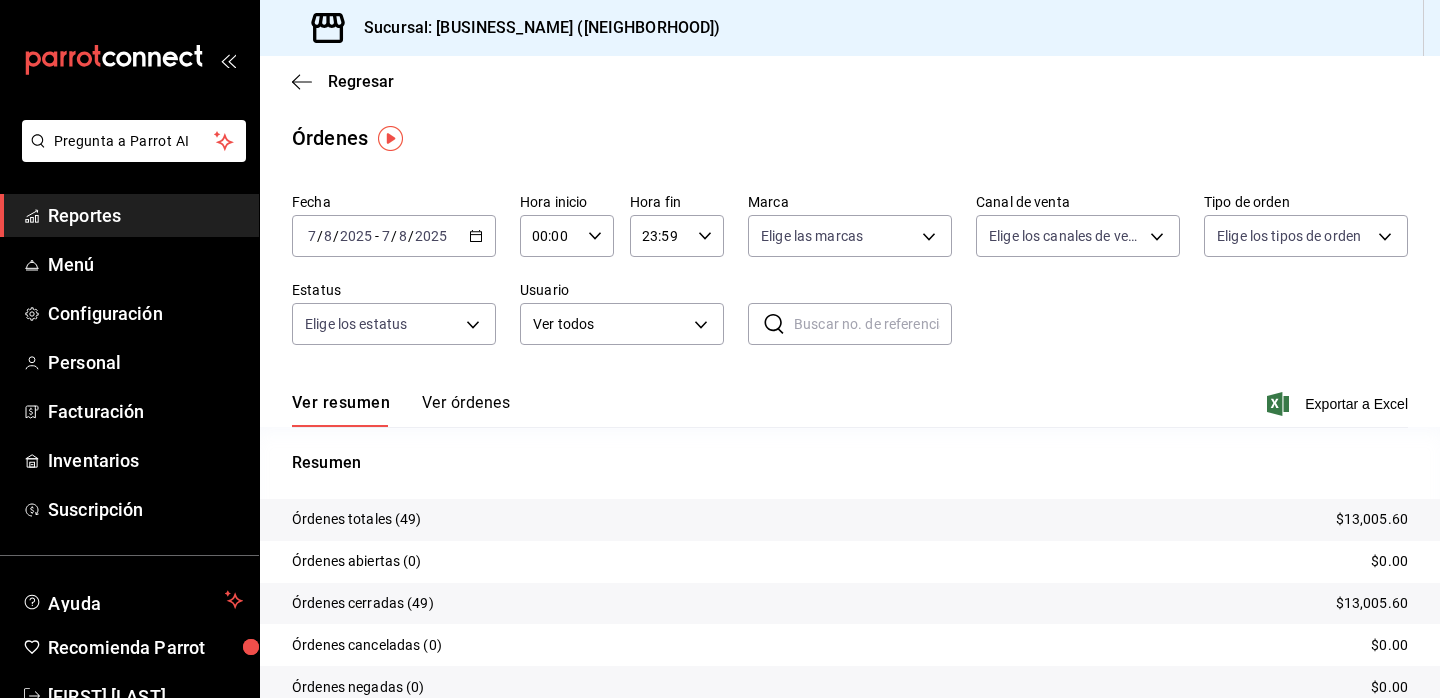 click on "/" at bounding box center (320, 236) 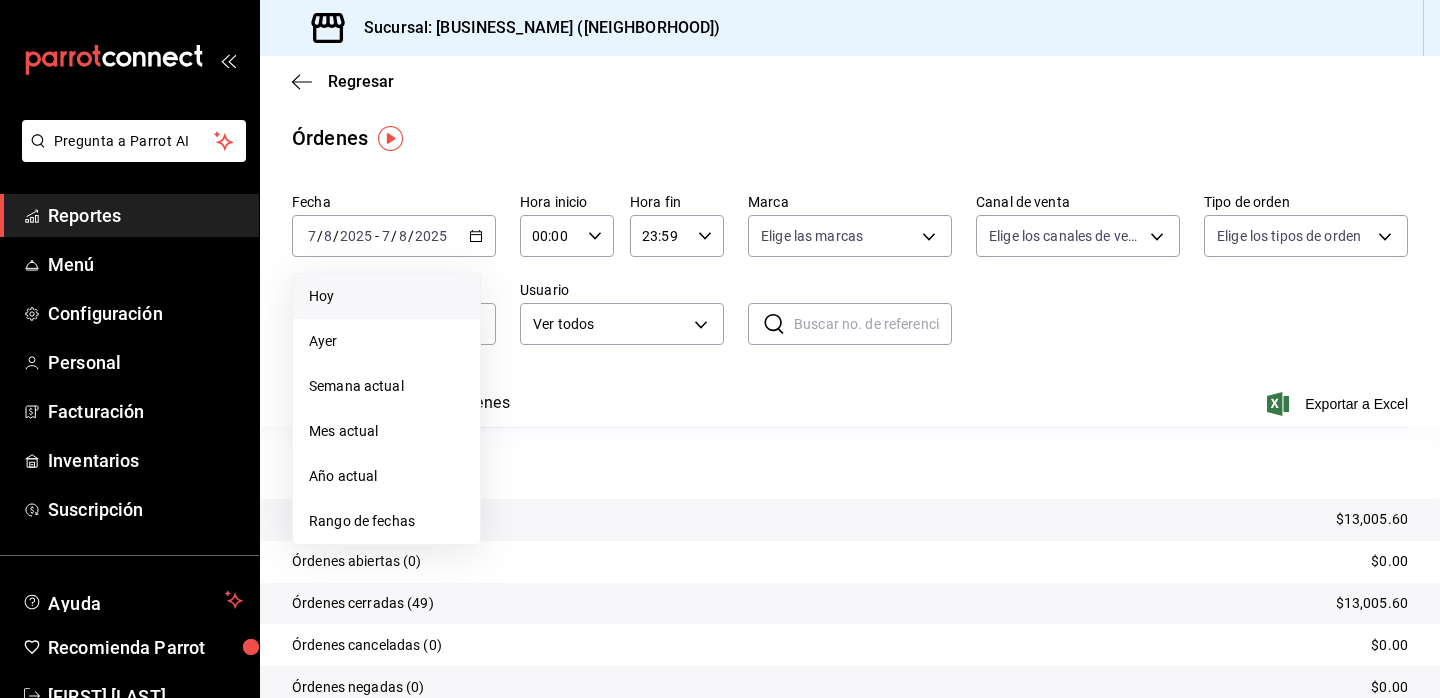 click on "Hoy" at bounding box center (386, 296) 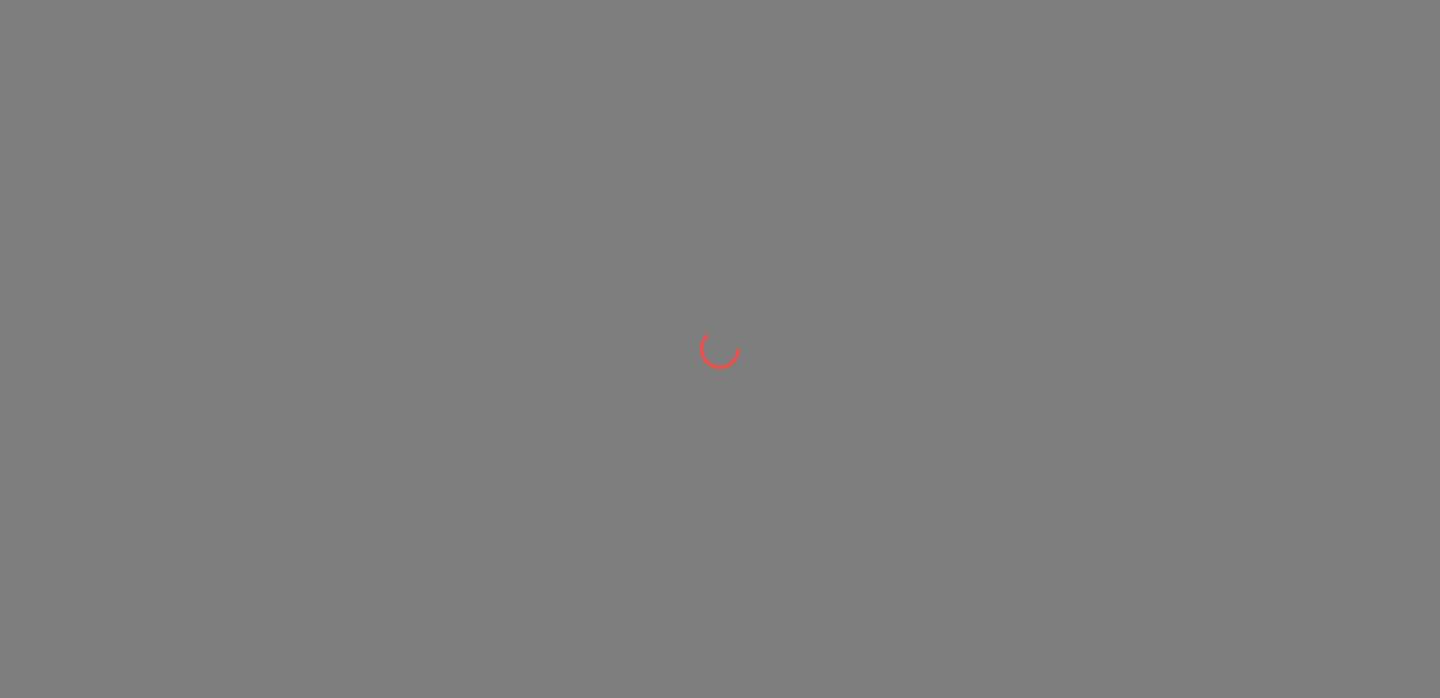 scroll, scrollTop: 0, scrollLeft: 0, axis: both 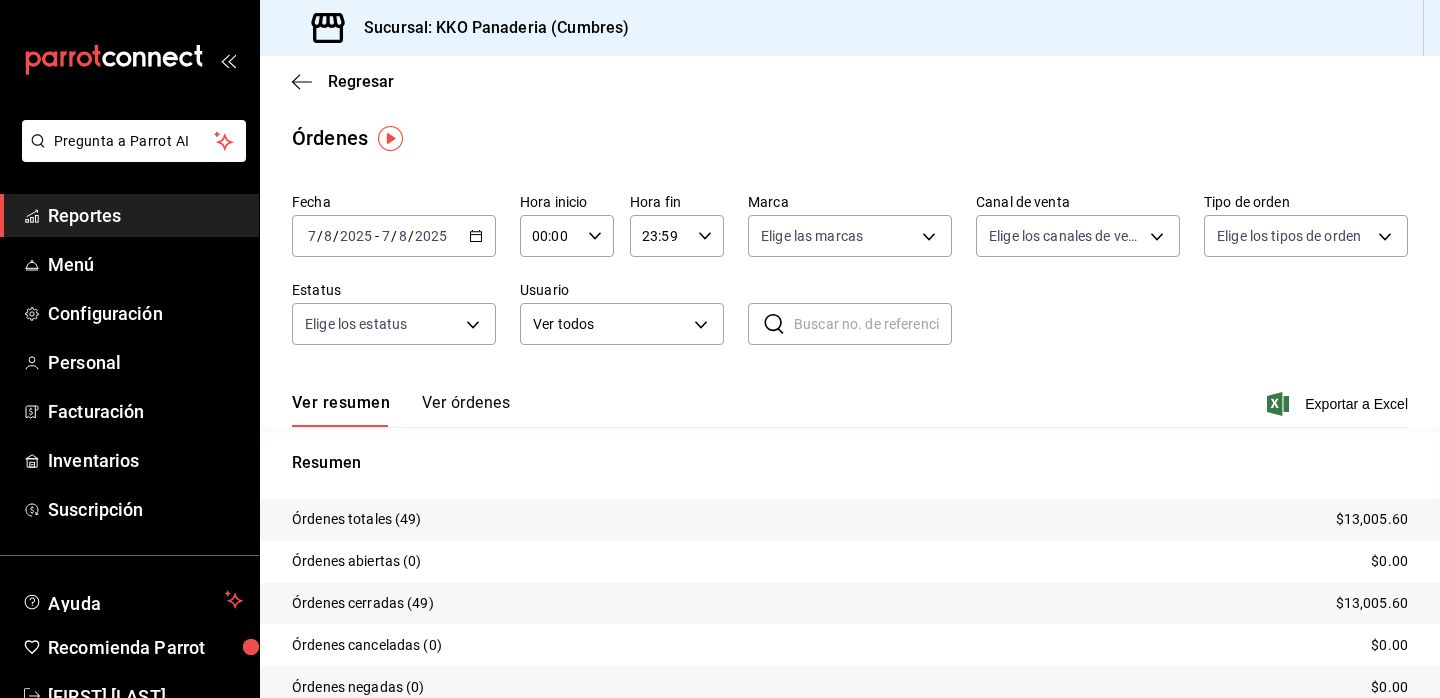 click on "[DATE] [DATE]" at bounding box center [340, 236] 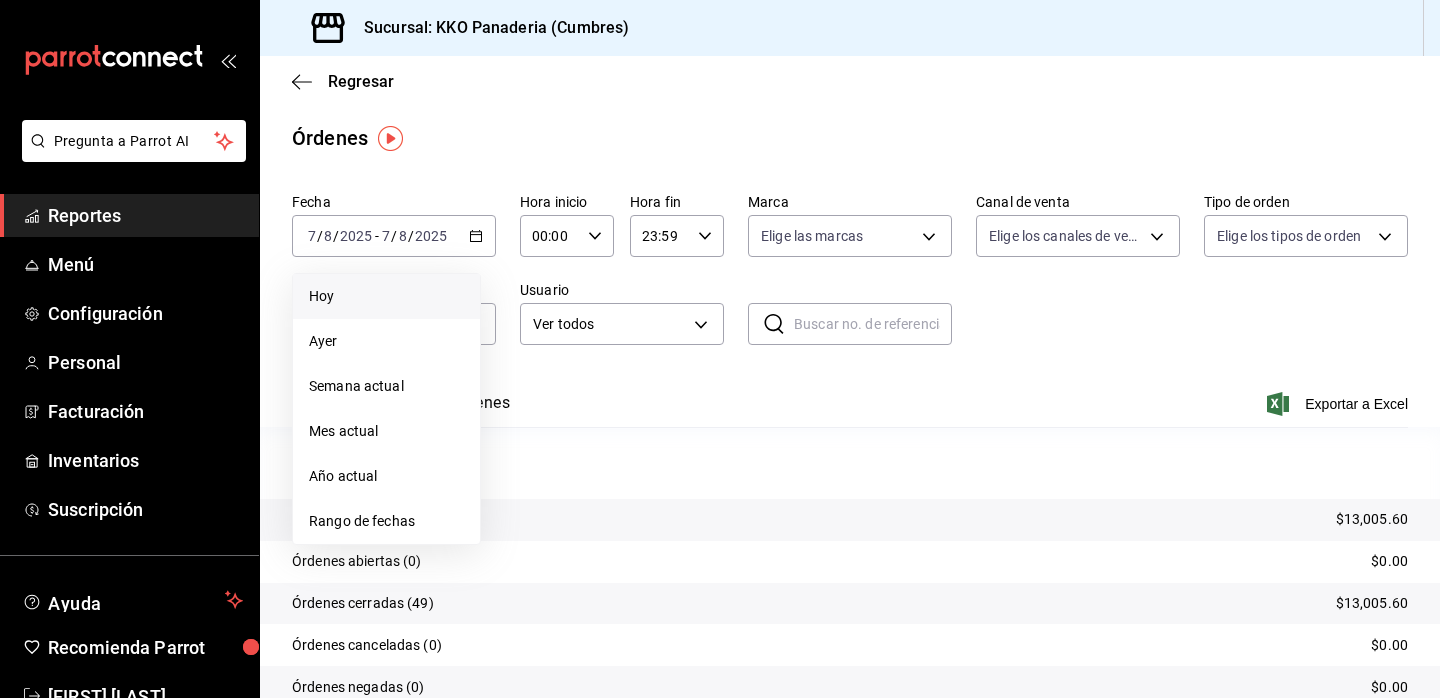 click on "Hoy" at bounding box center (386, 296) 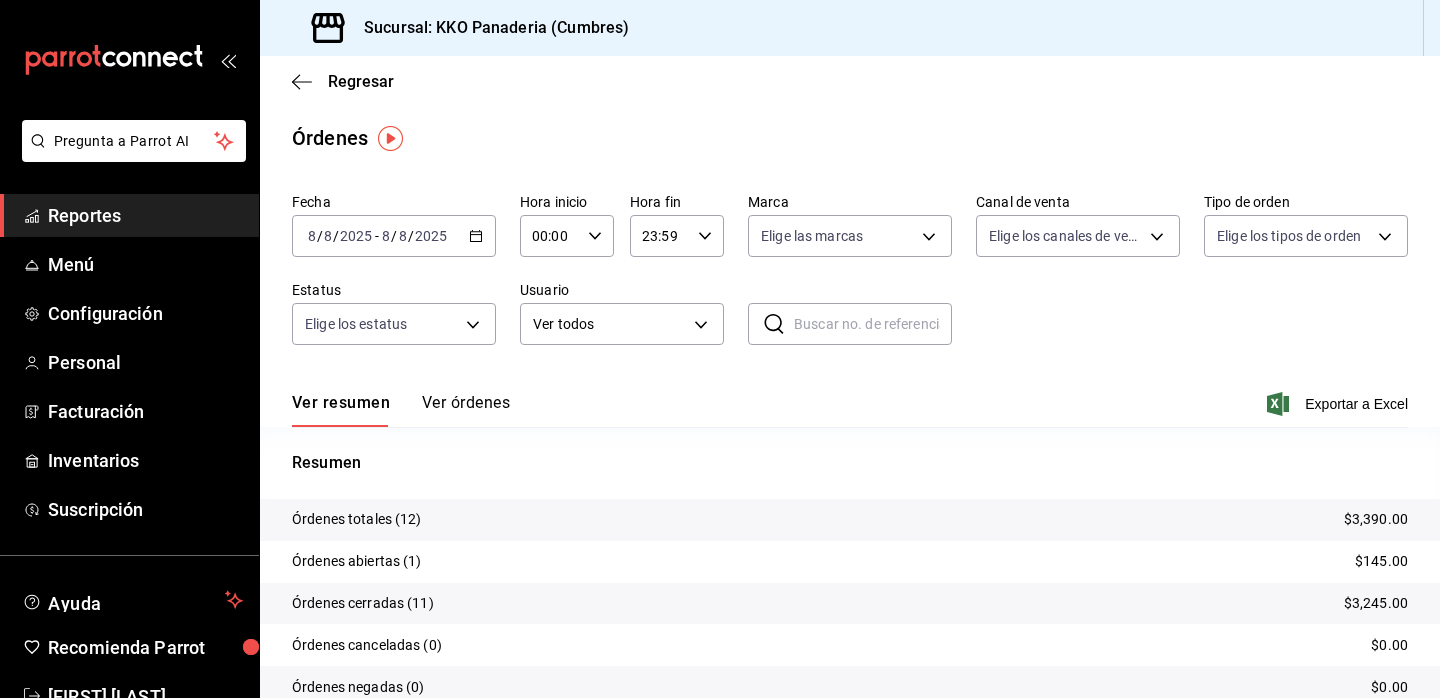 click on "Reportes" at bounding box center [145, 215] 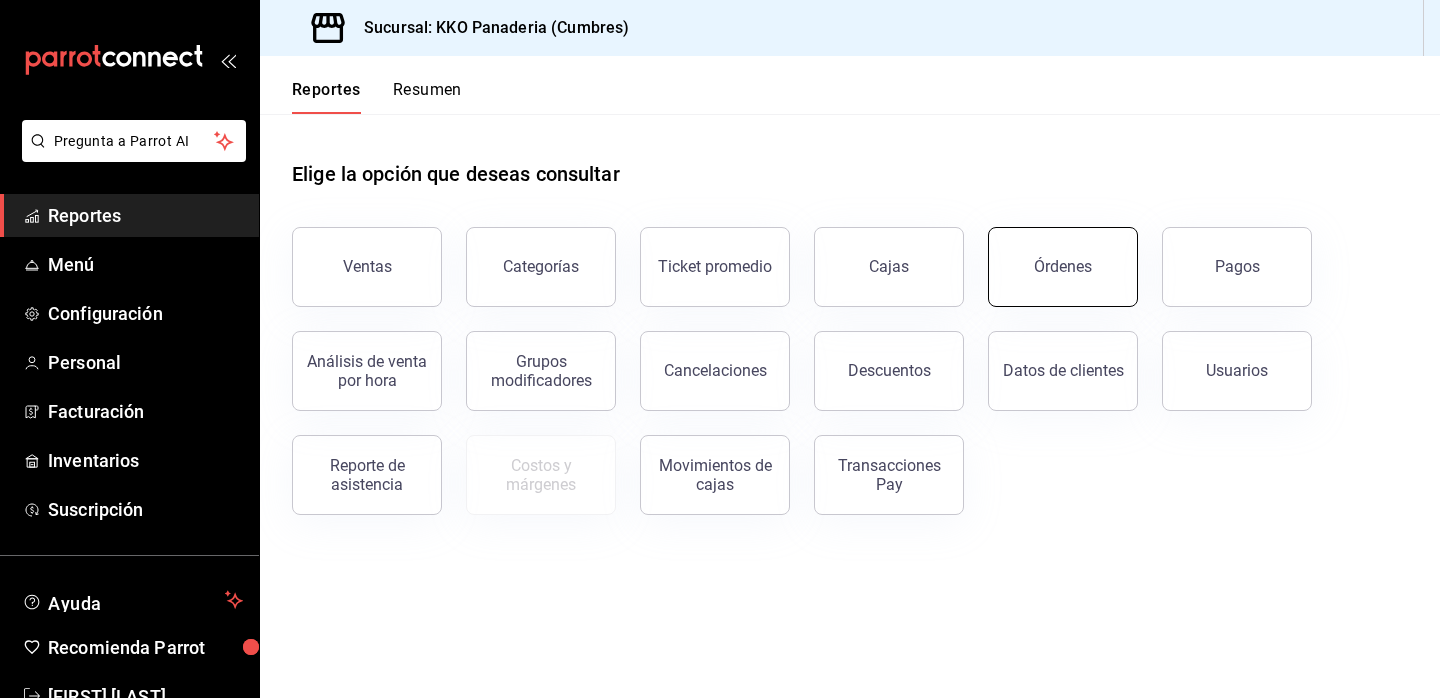 click on "Órdenes" at bounding box center [1063, 267] 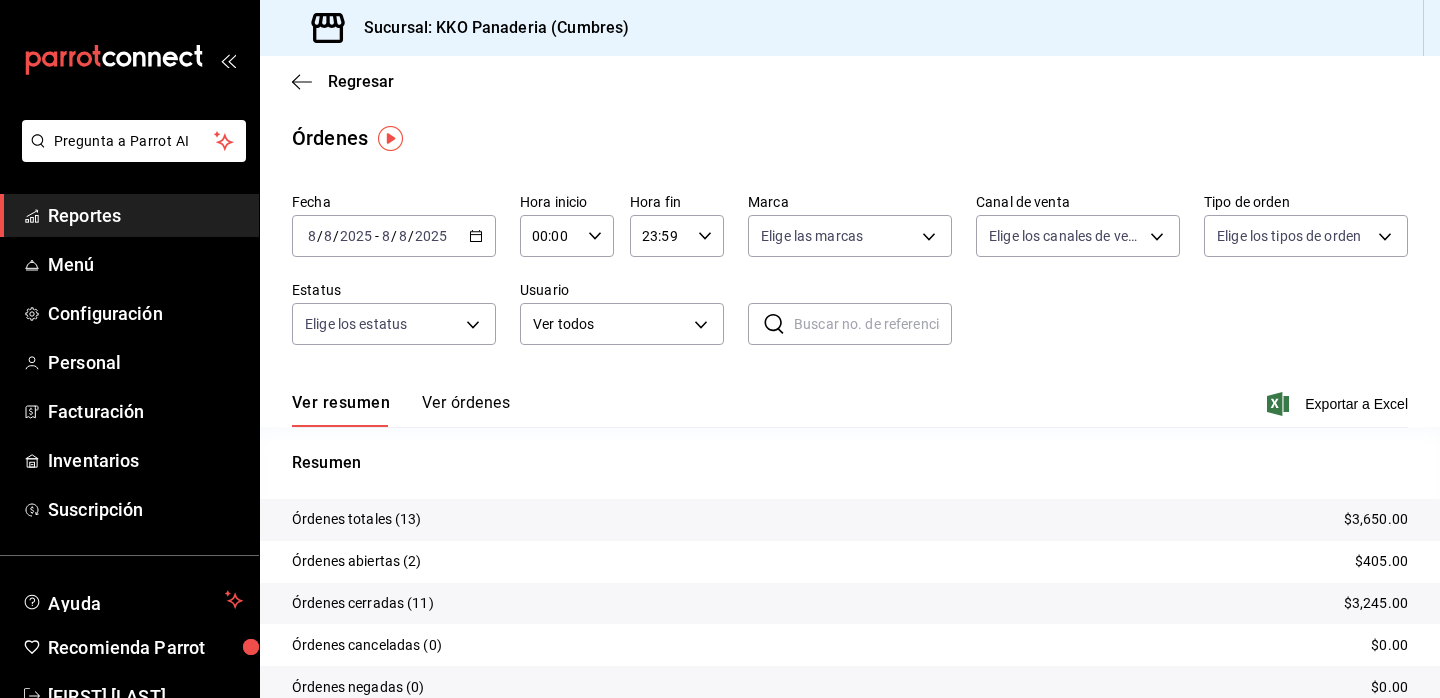 click on "Reportes" at bounding box center [145, 215] 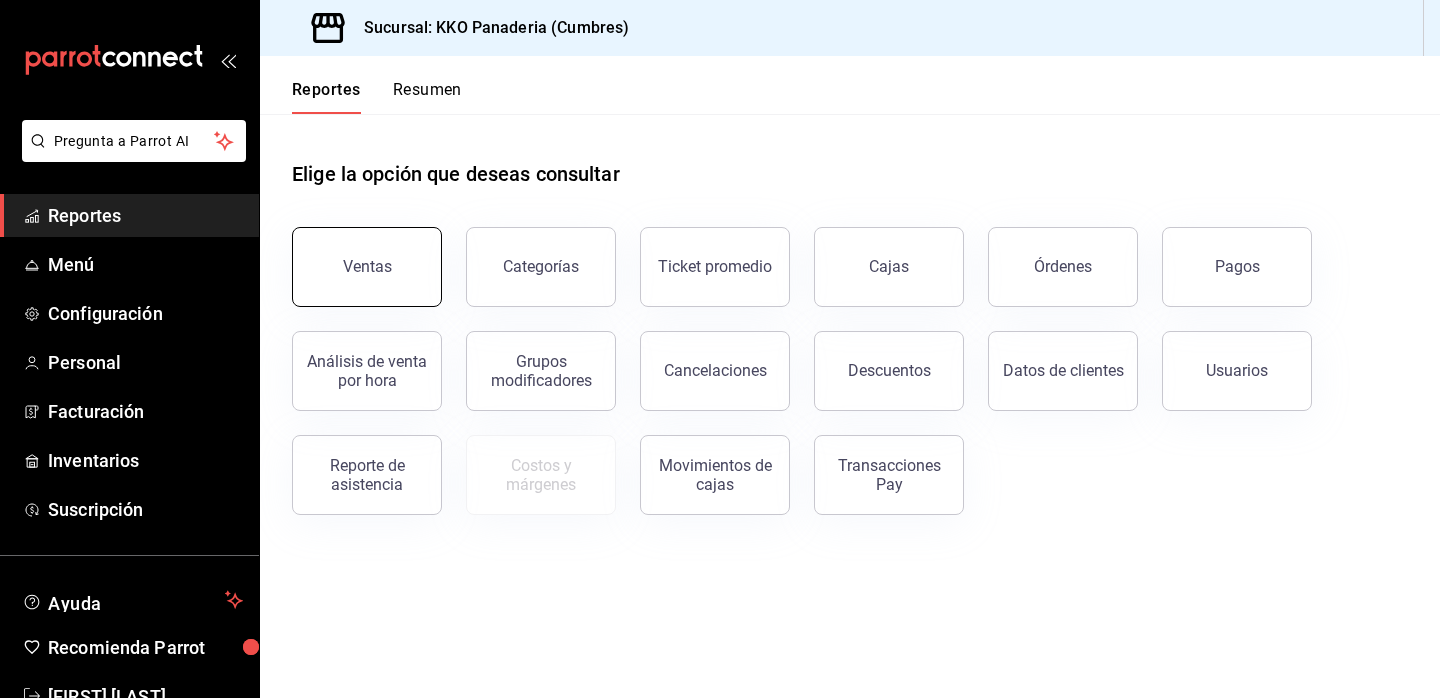 click on "Ventas" at bounding box center (367, 267) 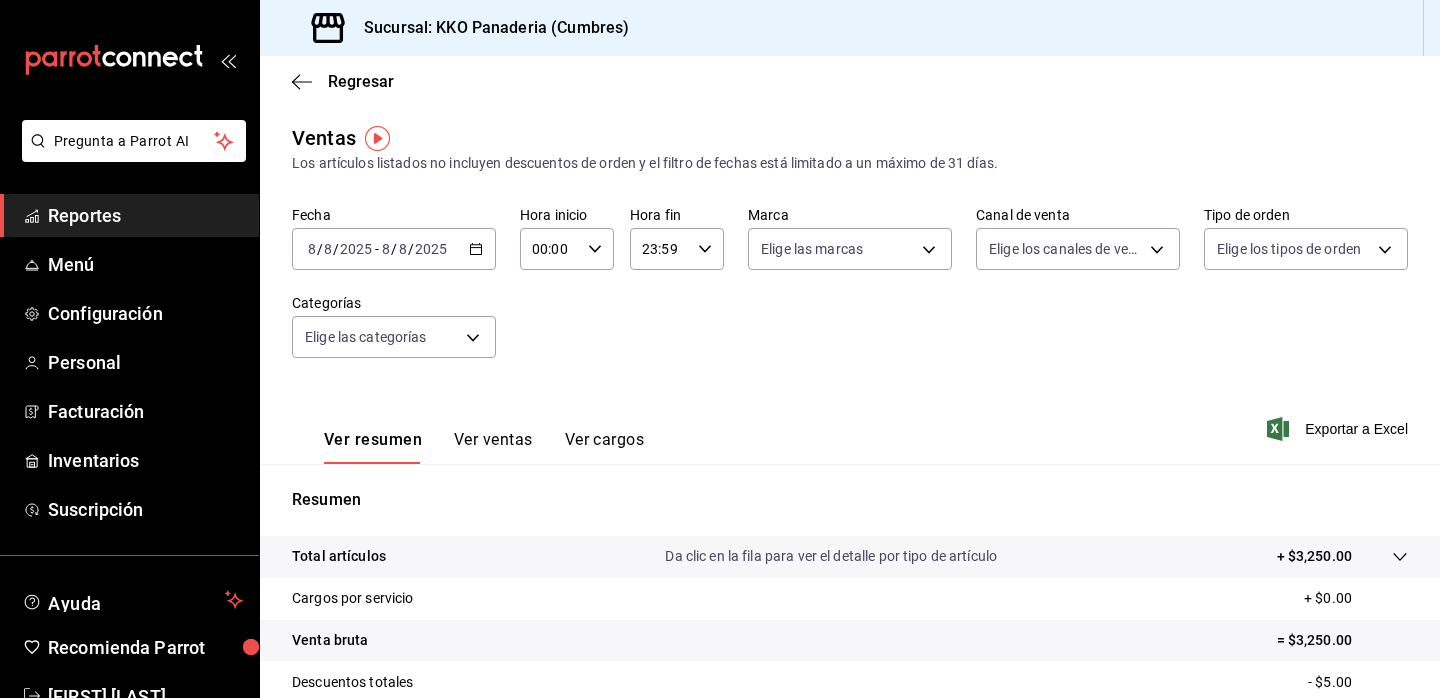 click on "Reportes" at bounding box center (145, 215) 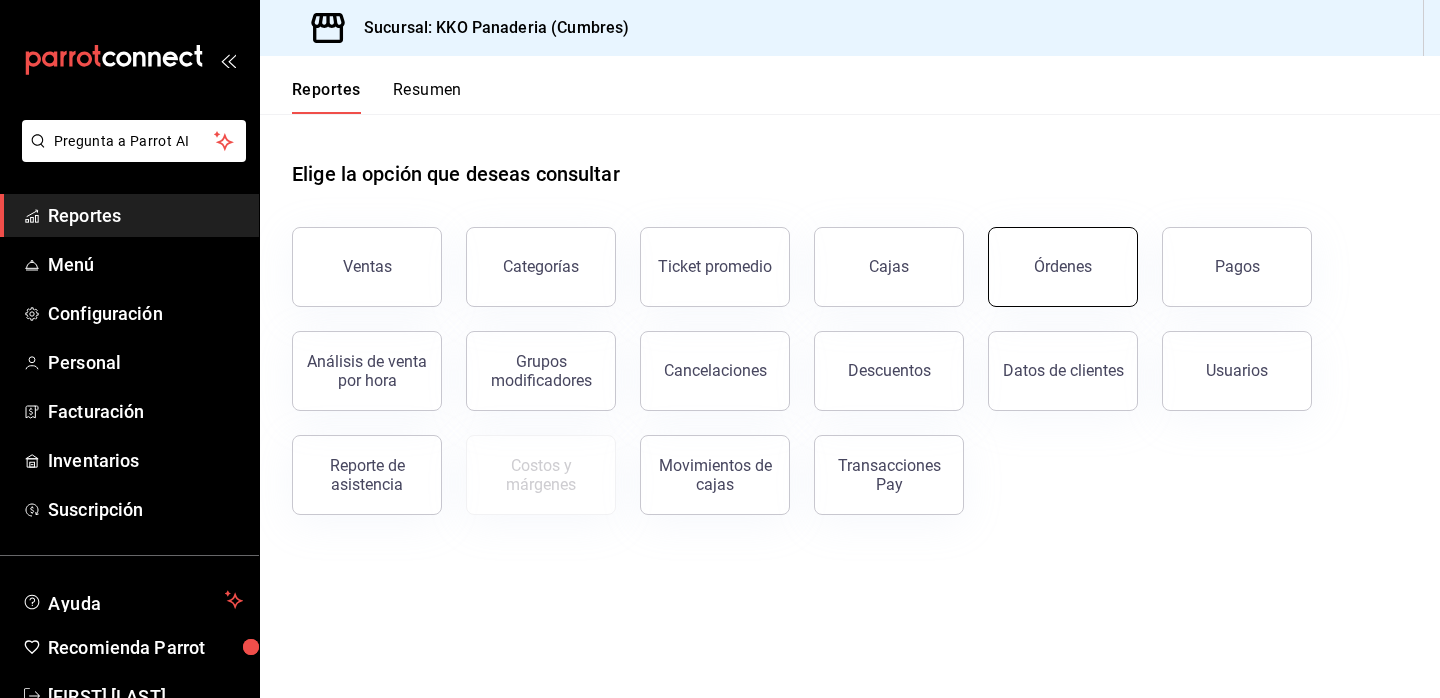 click on "Órdenes" at bounding box center [1063, 267] 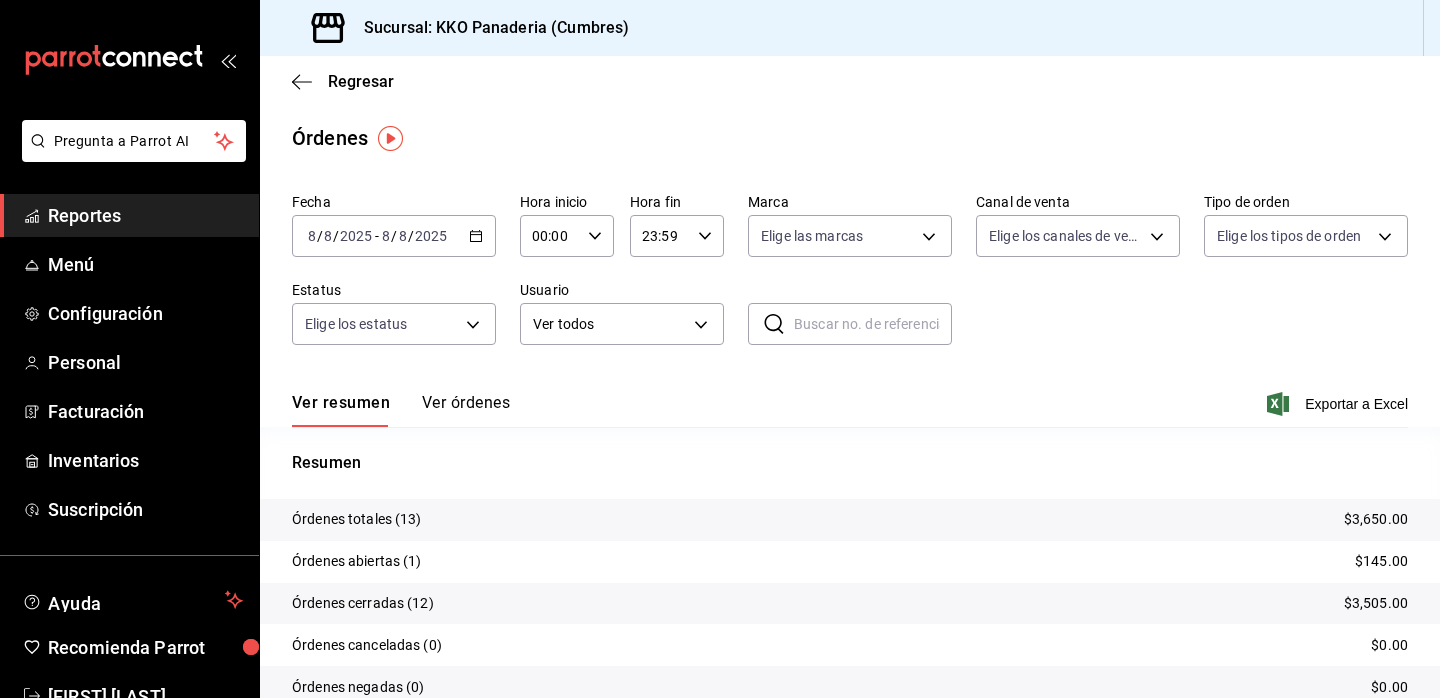 click on "Ver órdenes" at bounding box center [466, 410] 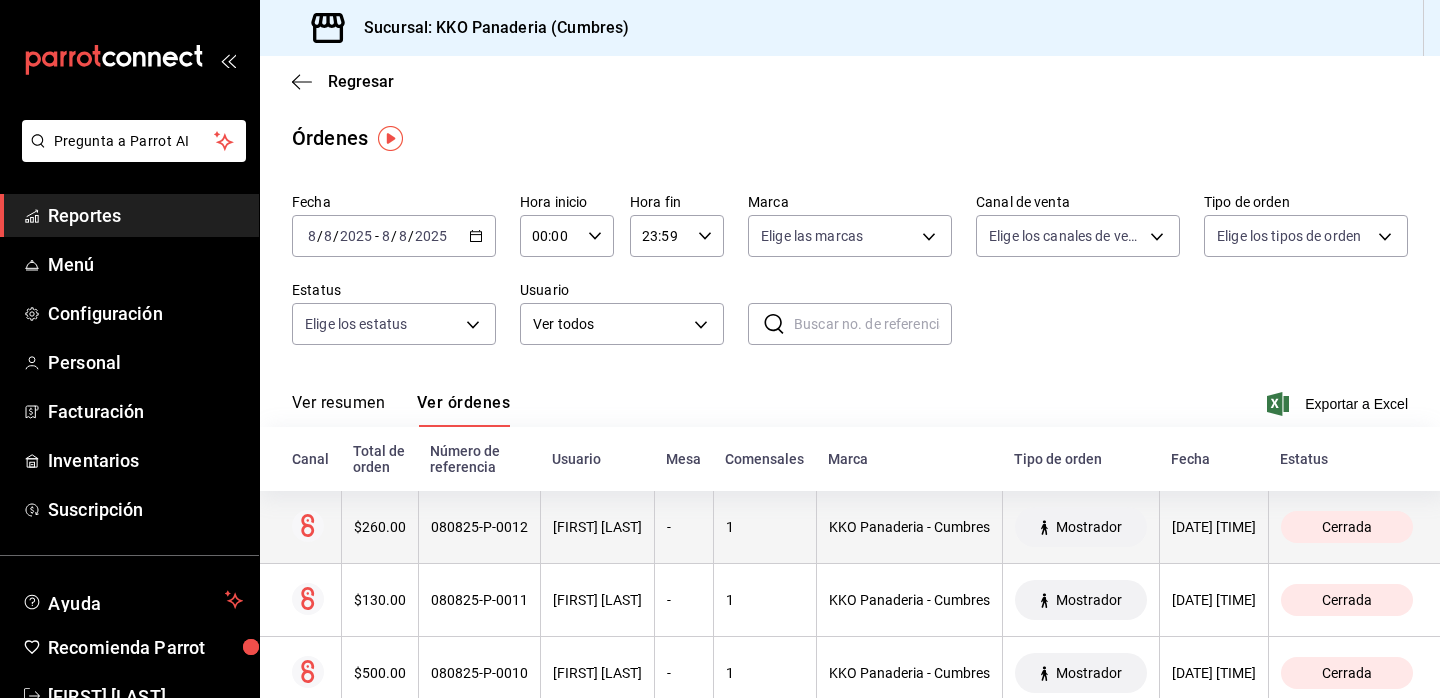 click on "$260.00" at bounding box center (379, 527) 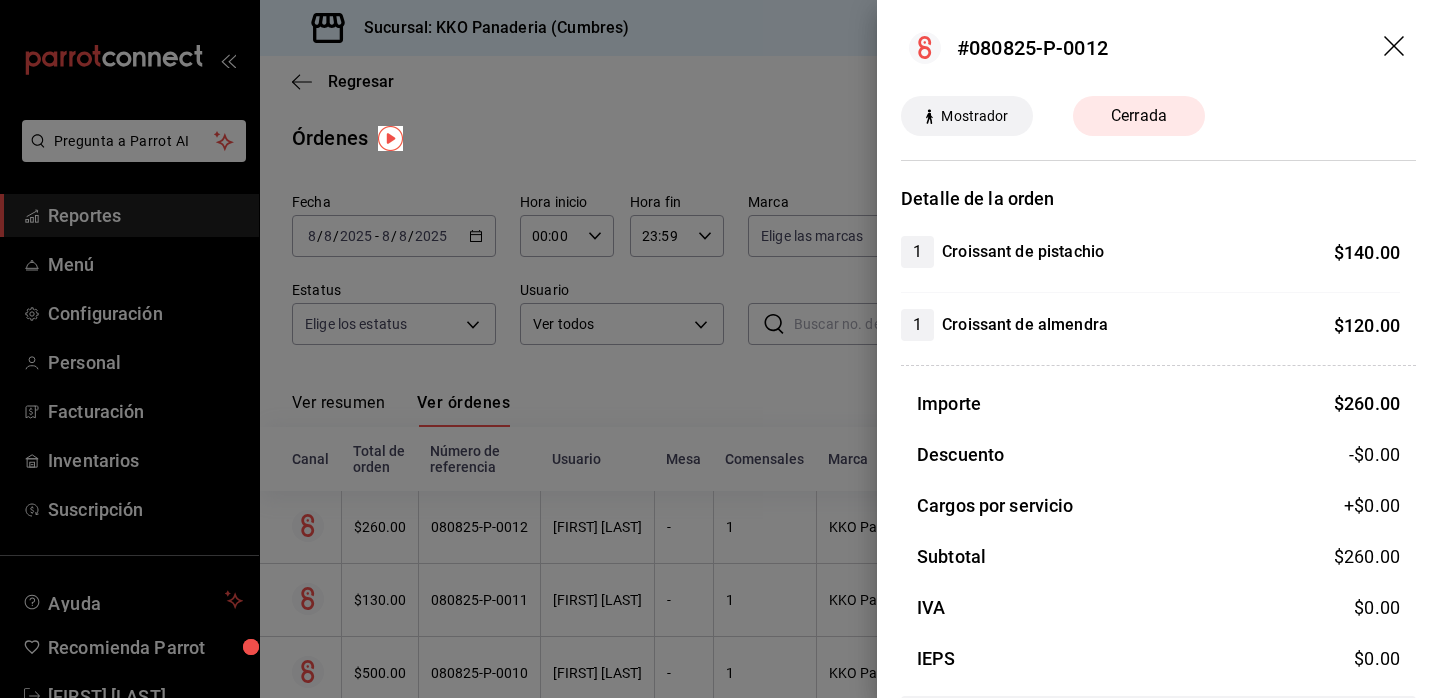 click at bounding box center [720, 349] 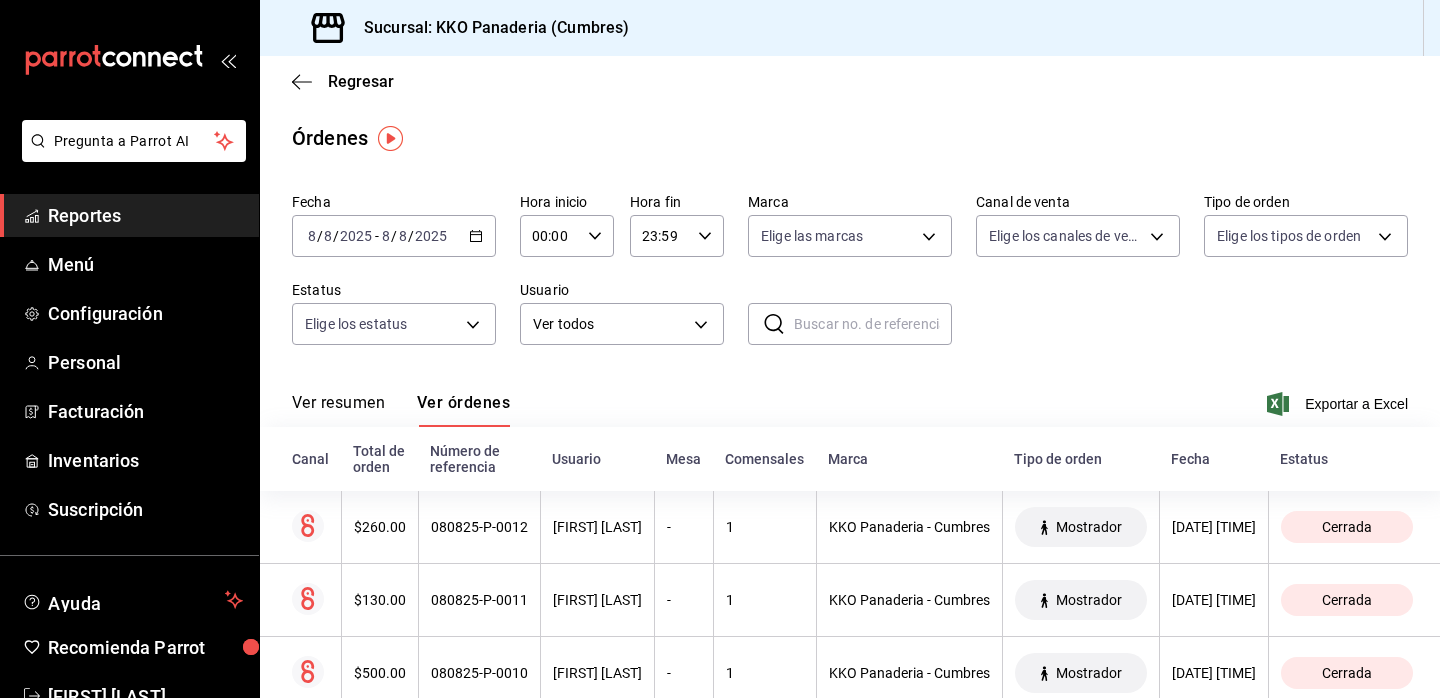click on "Reportes" at bounding box center [145, 215] 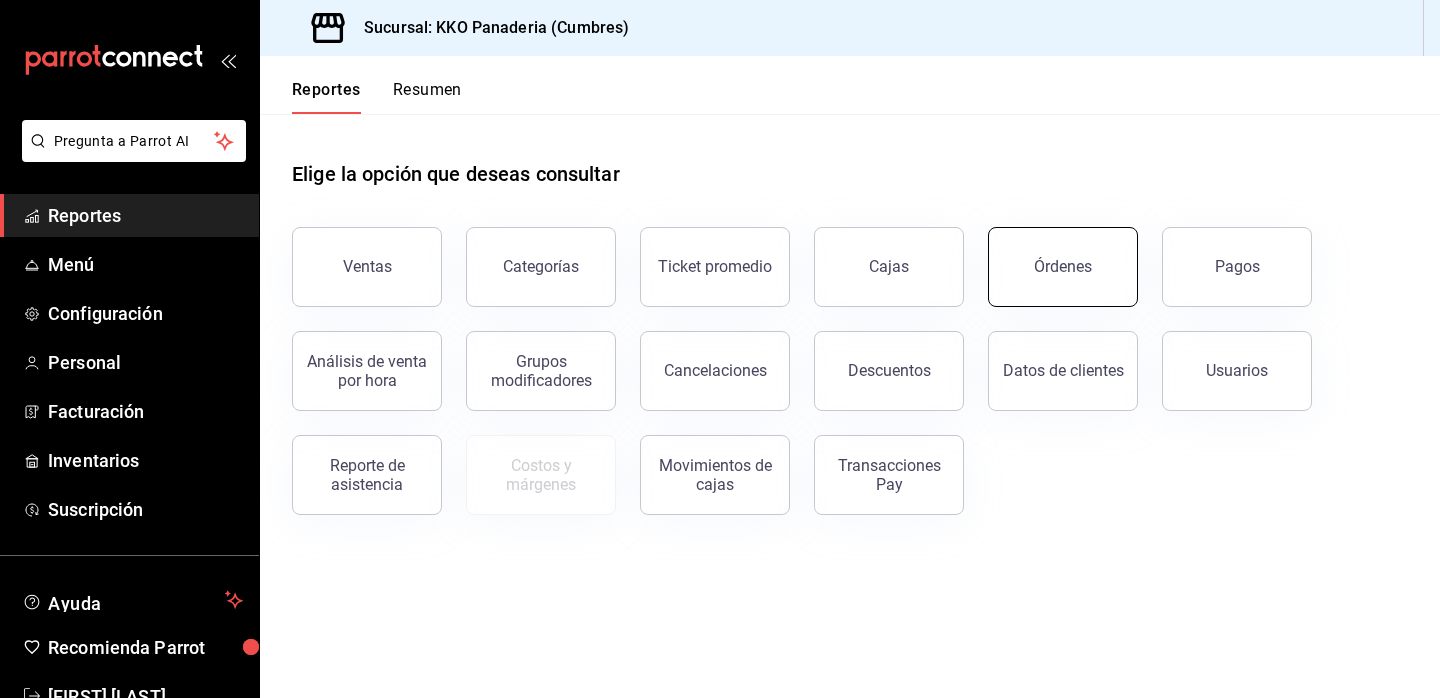 click on "Órdenes" at bounding box center (1063, 266) 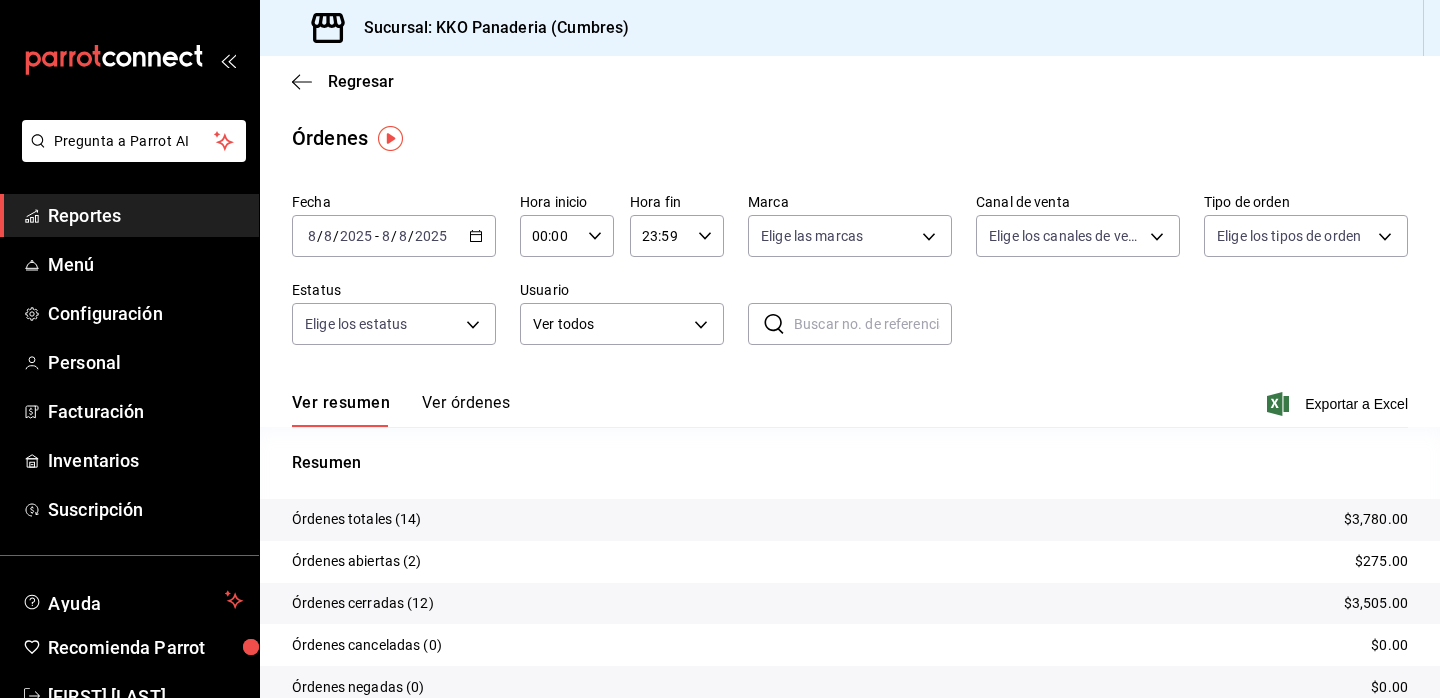 click on "Reportes" at bounding box center (145, 215) 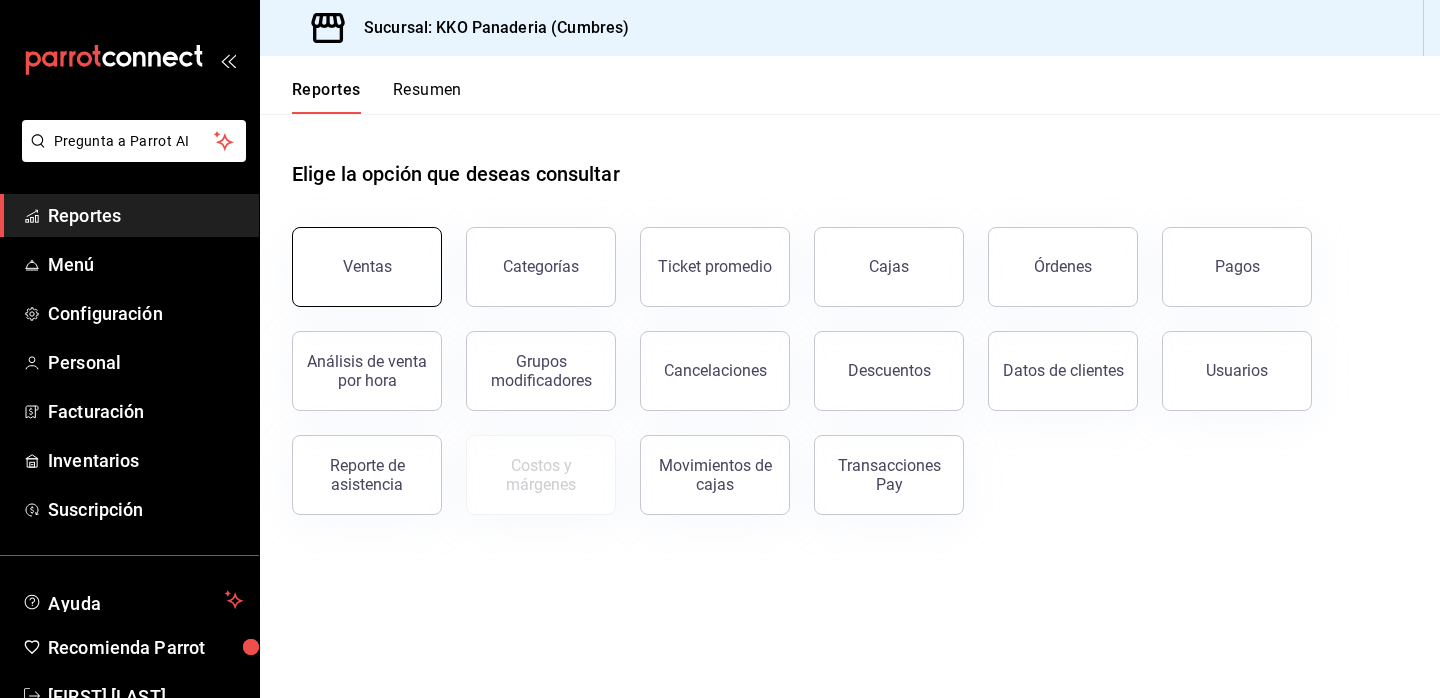 click on "Ventas" at bounding box center (367, 266) 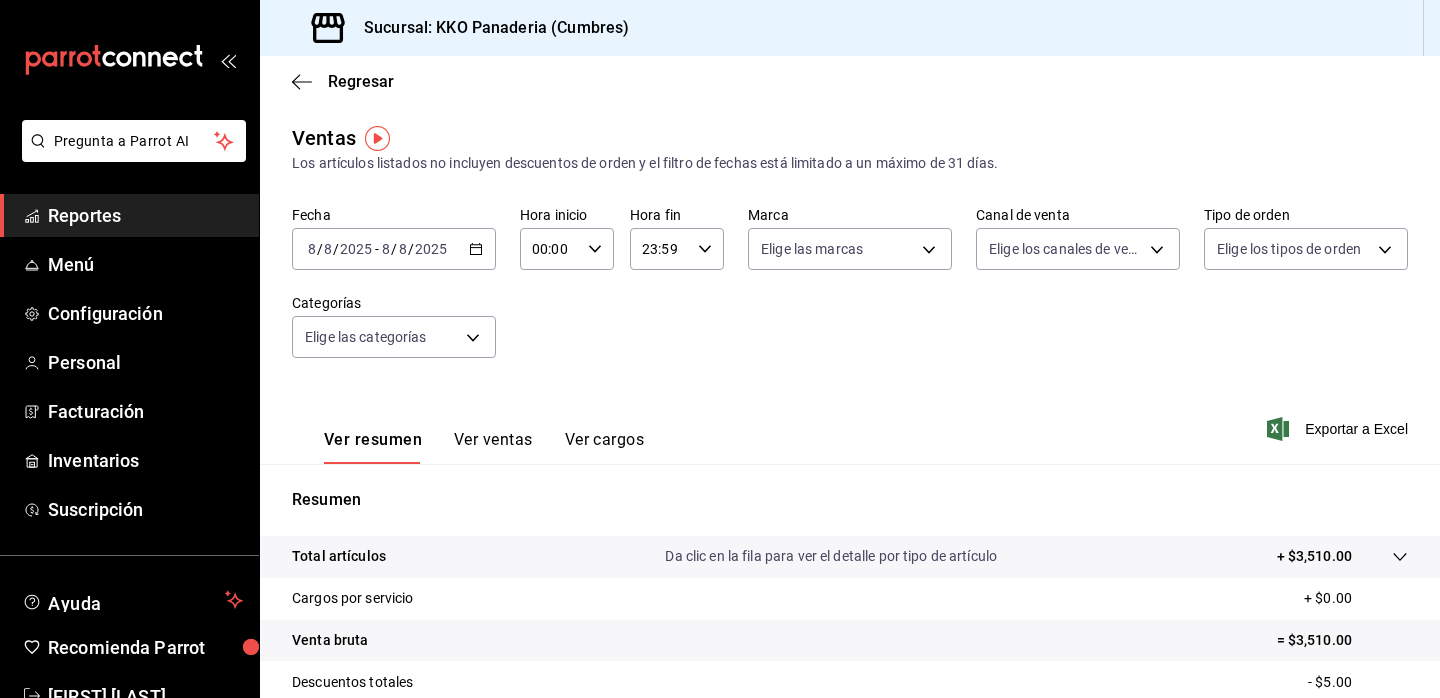 click on "Reportes" at bounding box center [145, 215] 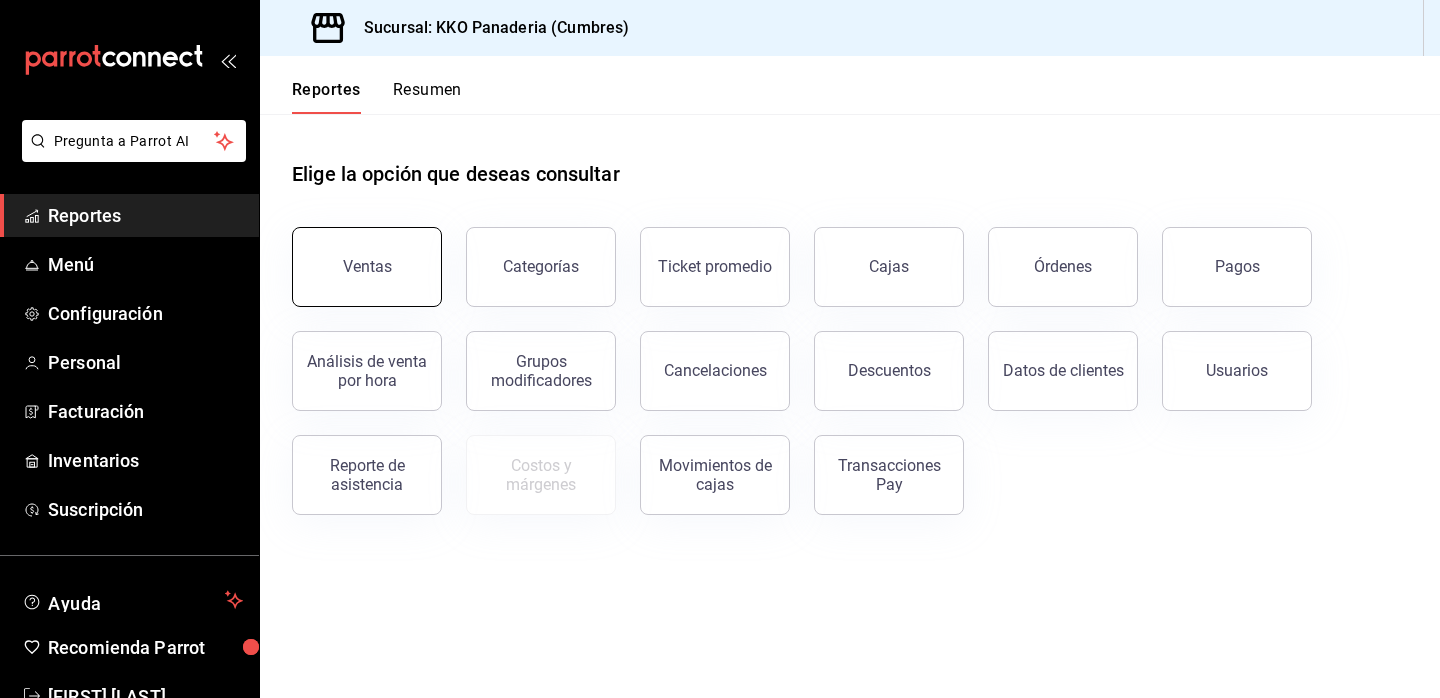 click on "Ventas" at bounding box center [367, 267] 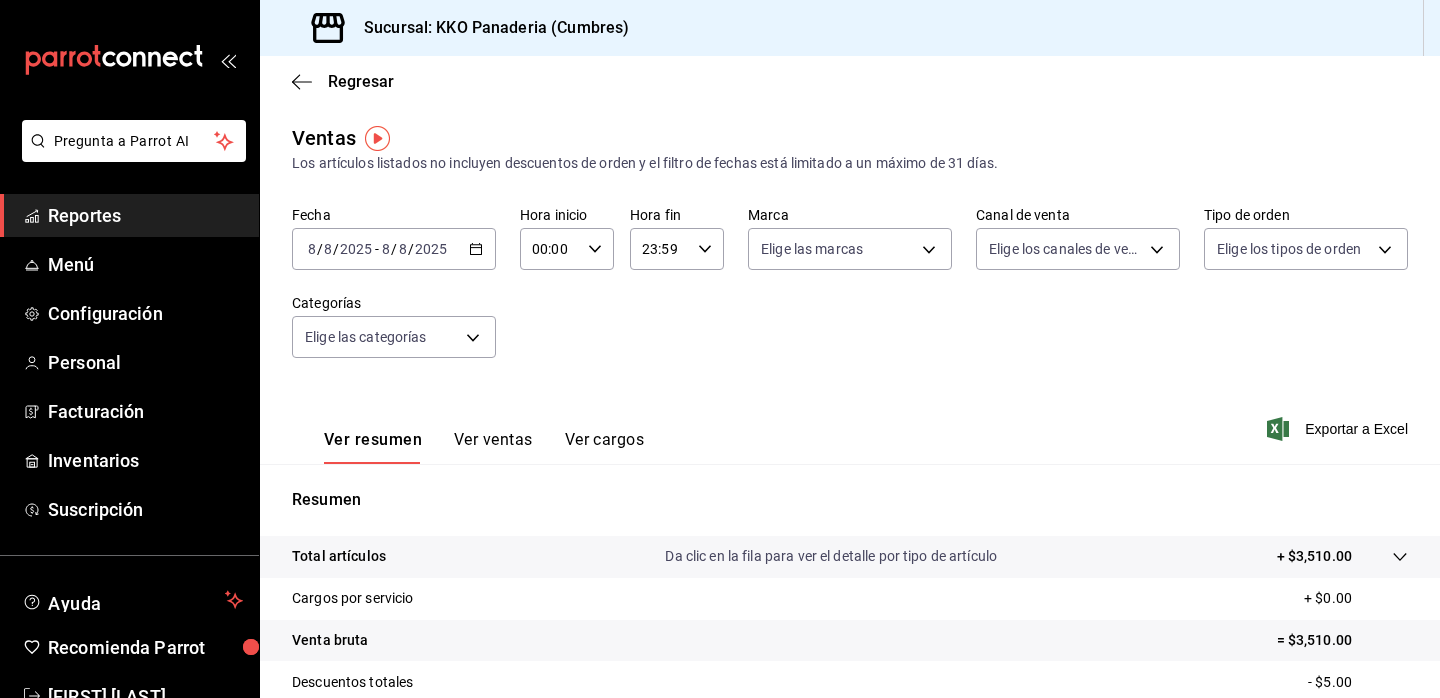 click on "Reportes" at bounding box center (145, 215) 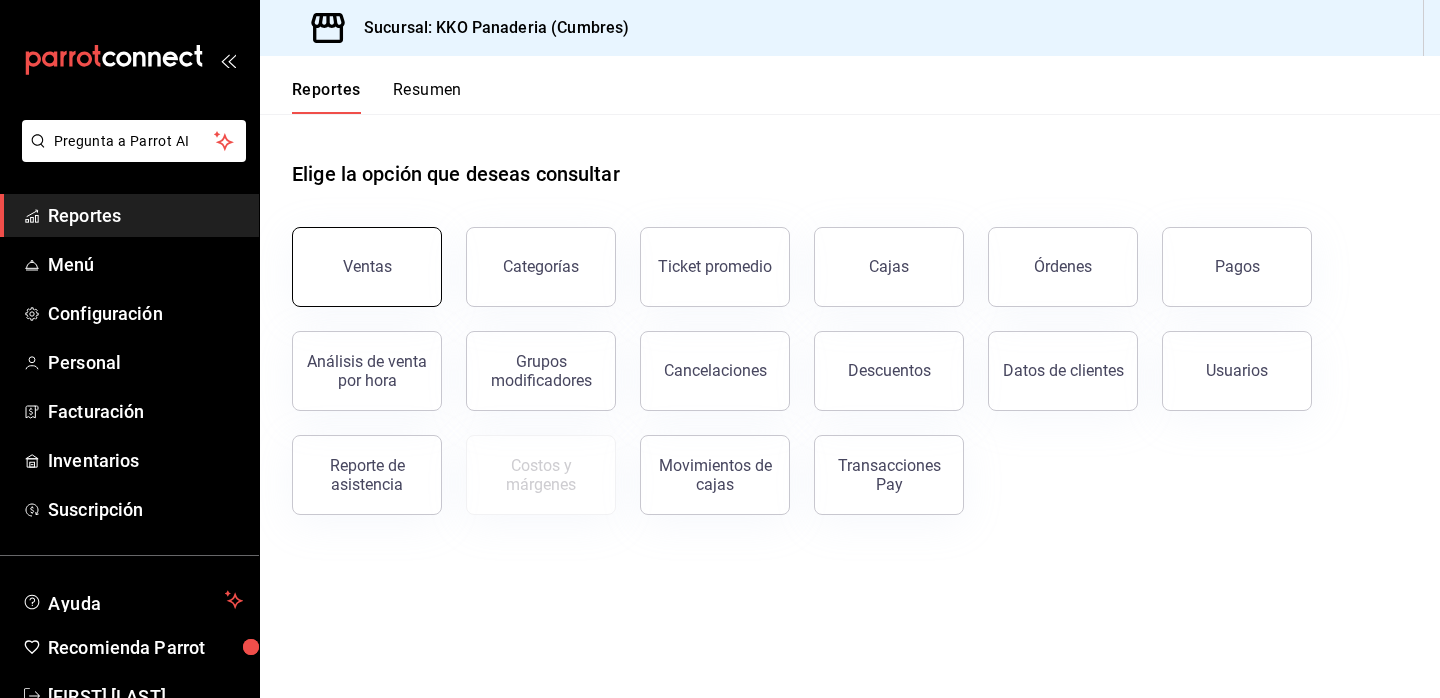 click on "Ventas" at bounding box center [367, 267] 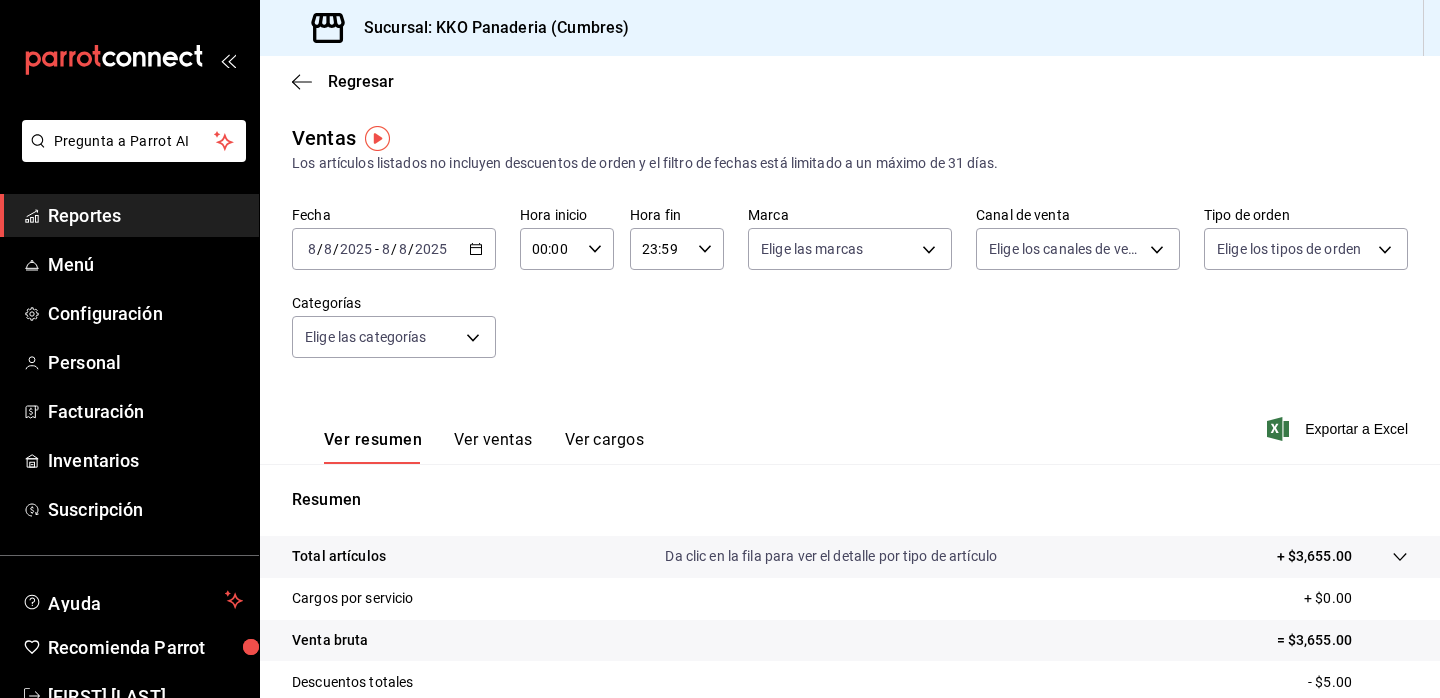 click on "Ver cargos" at bounding box center (605, 447) 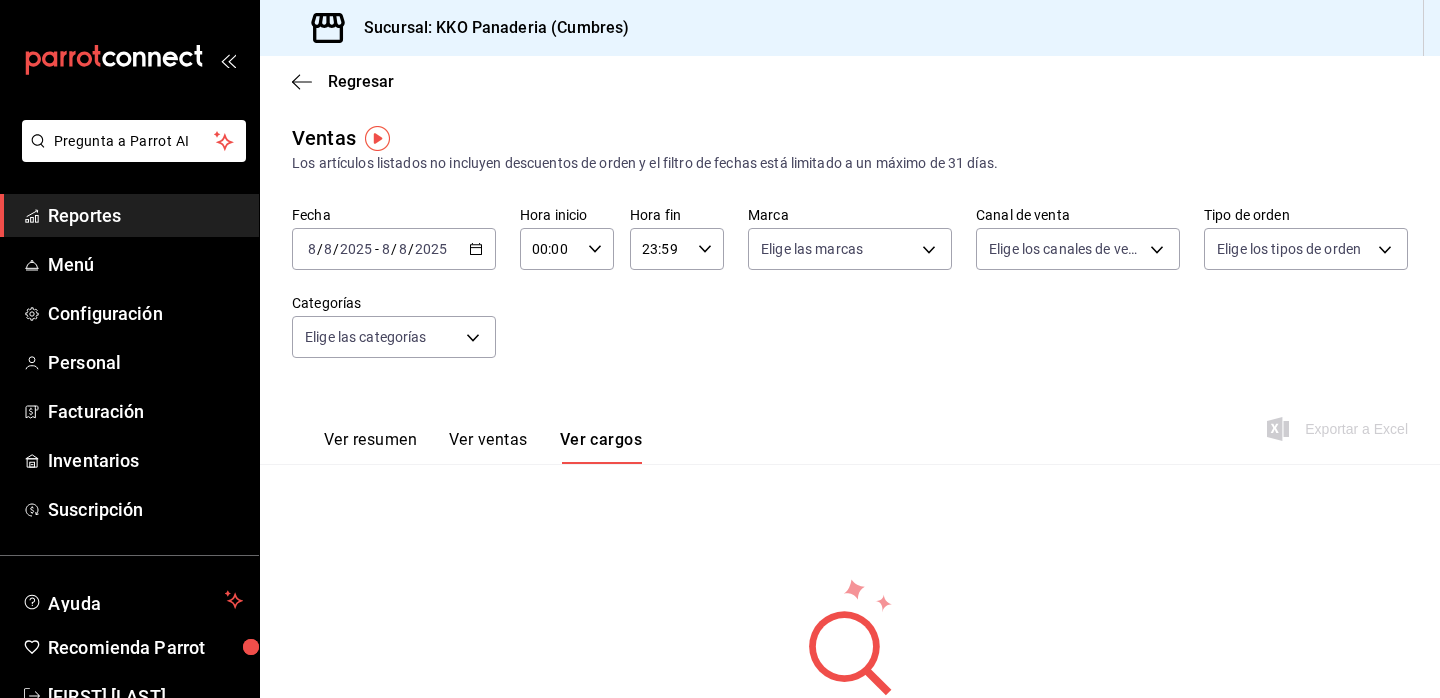 click on "Reportes" at bounding box center [145, 215] 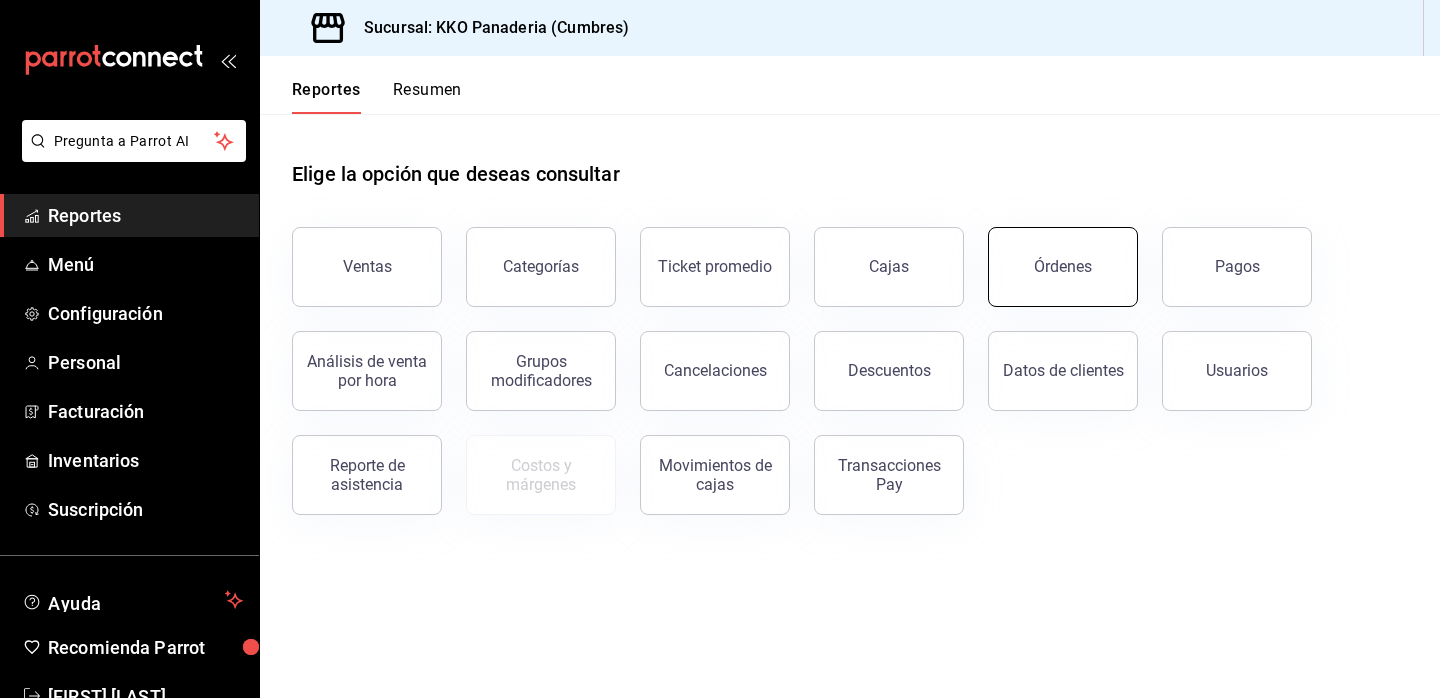 click on "Órdenes" at bounding box center (1063, 267) 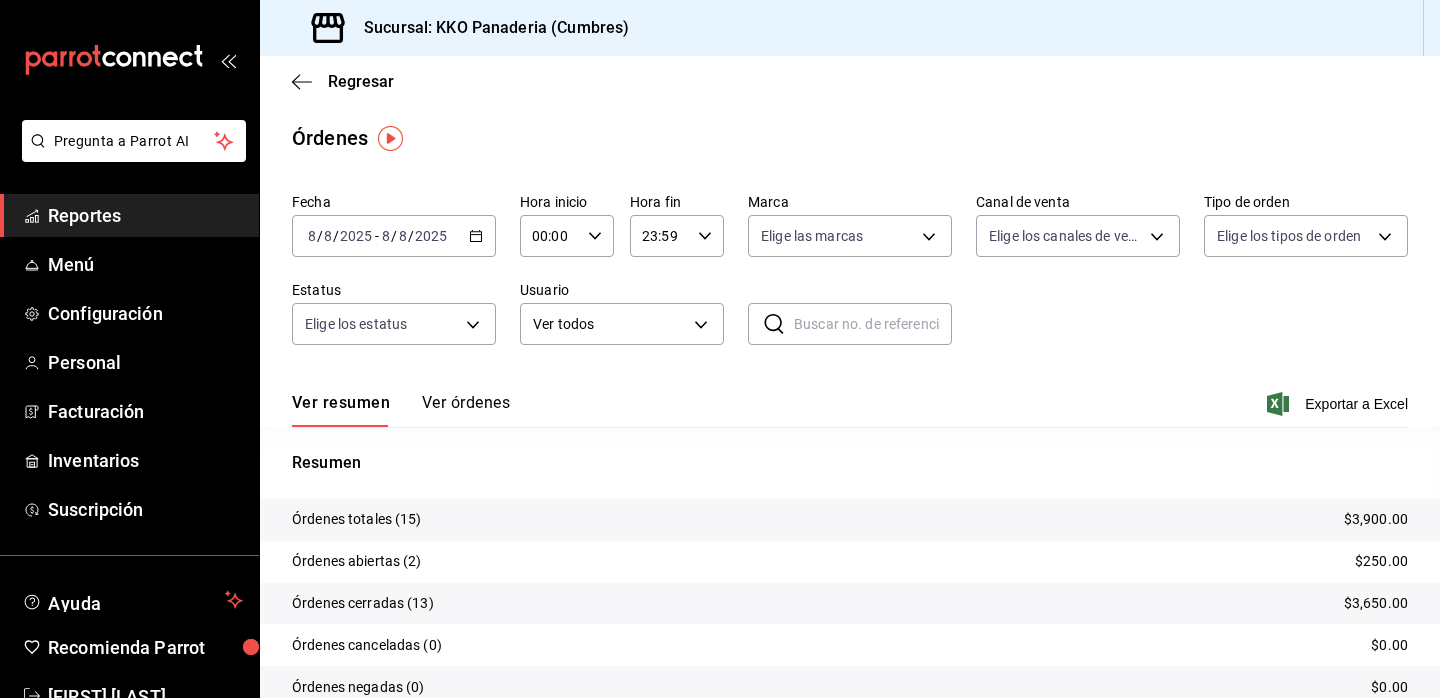 click on "Ver órdenes" at bounding box center (466, 410) 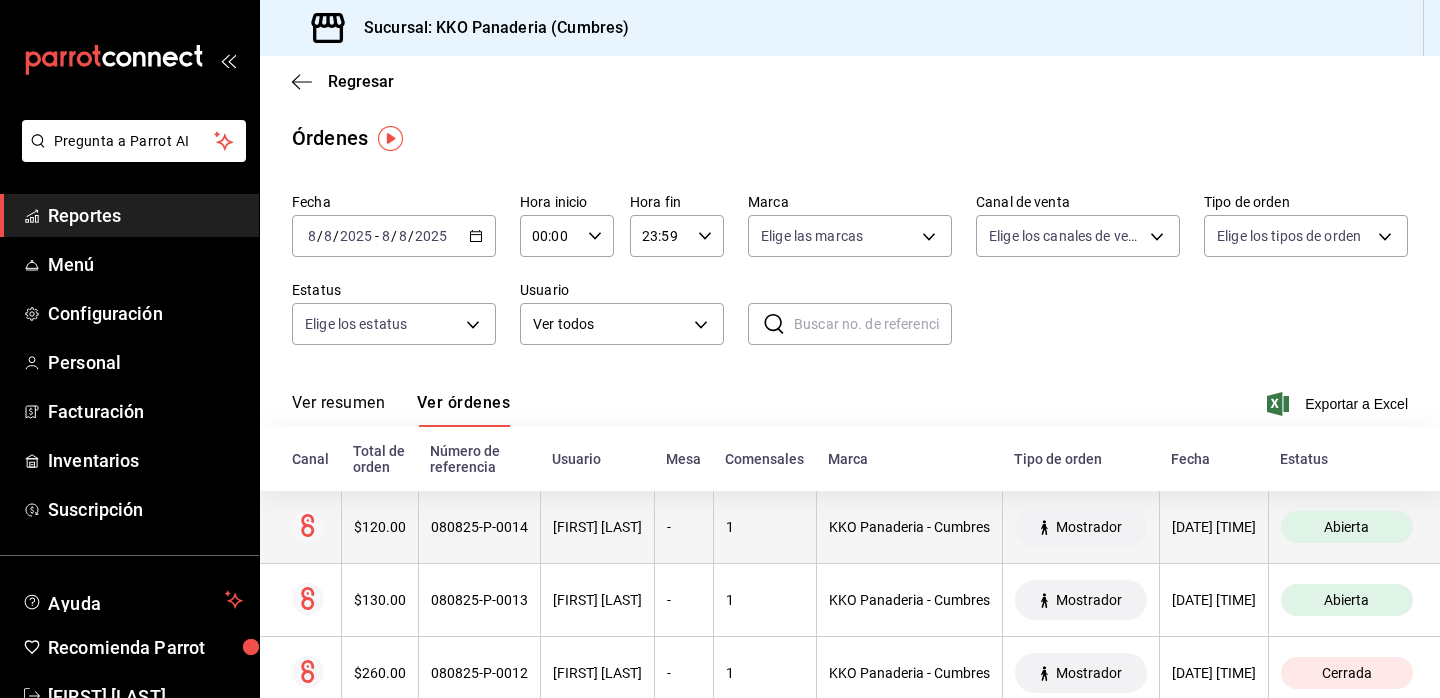 click on "$120.00" at bounding box center [379, 527] 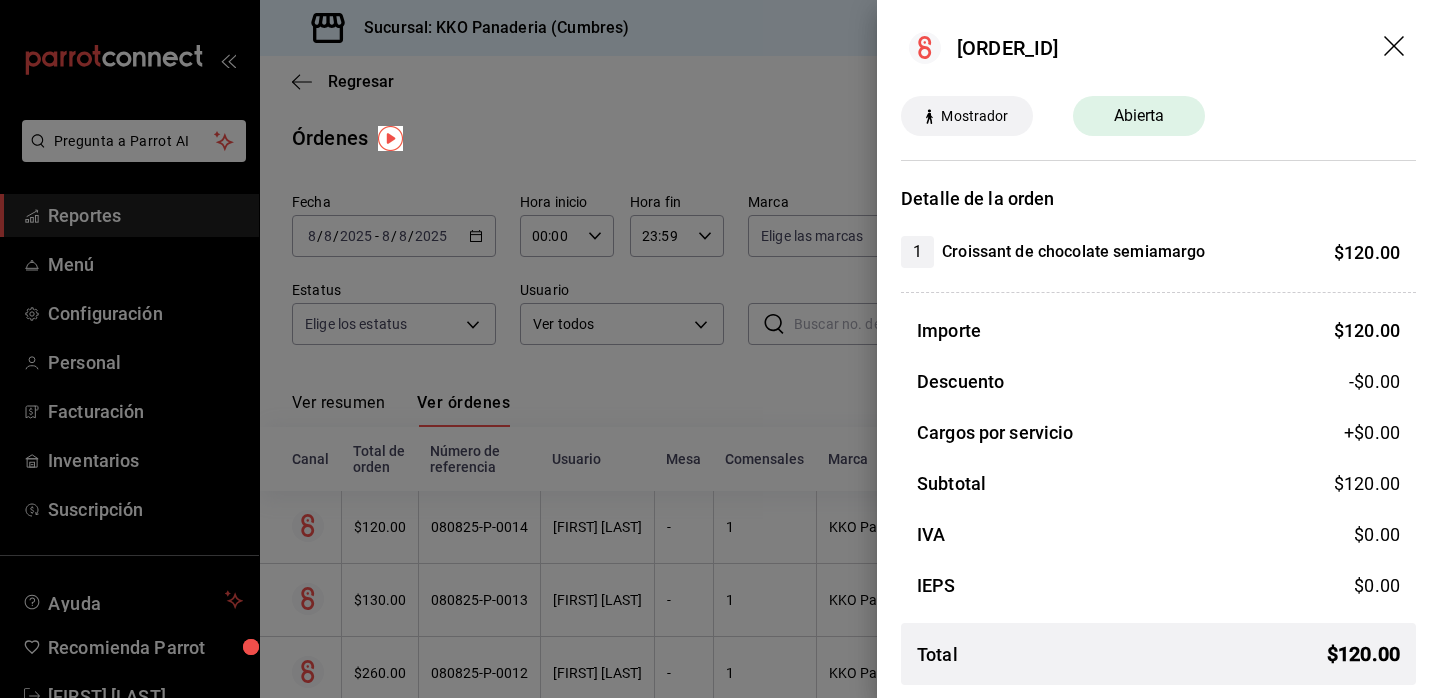 click at bounding box center (720, 349) 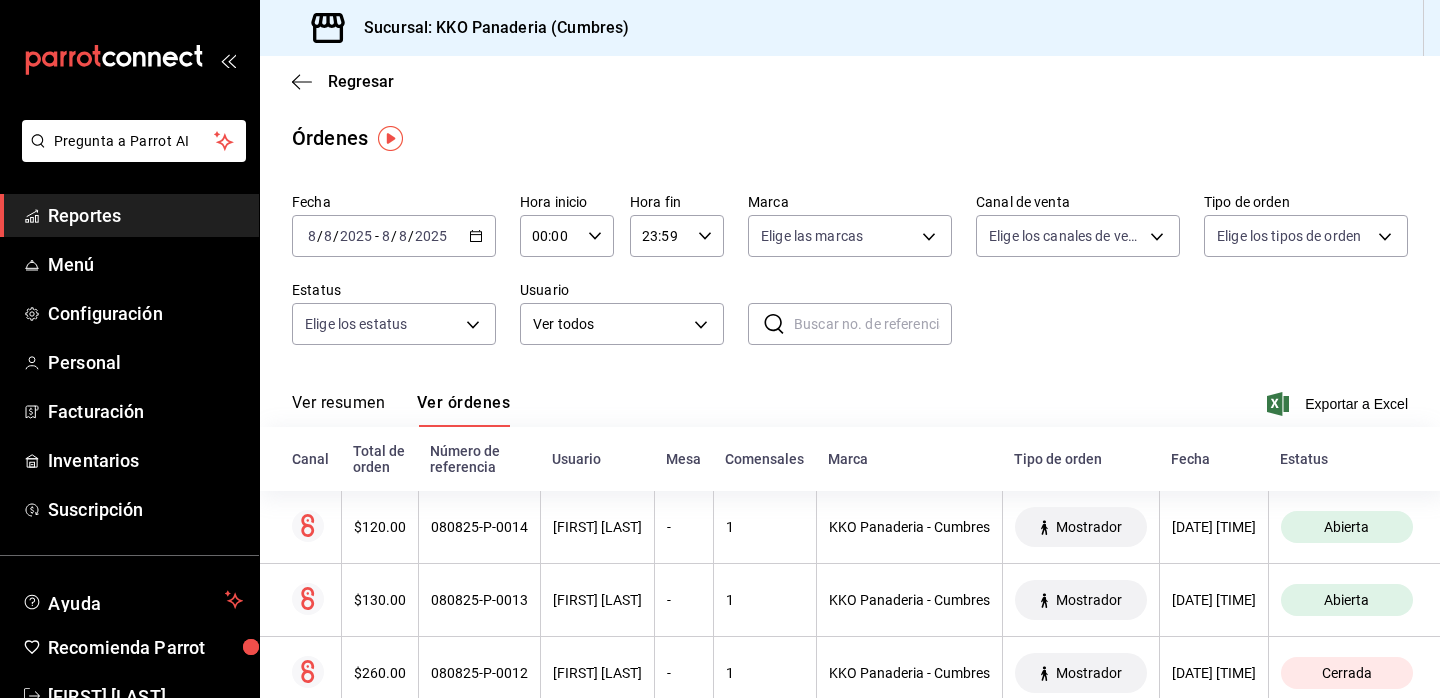 click on "Reportes" at bounding box center [145, 215] 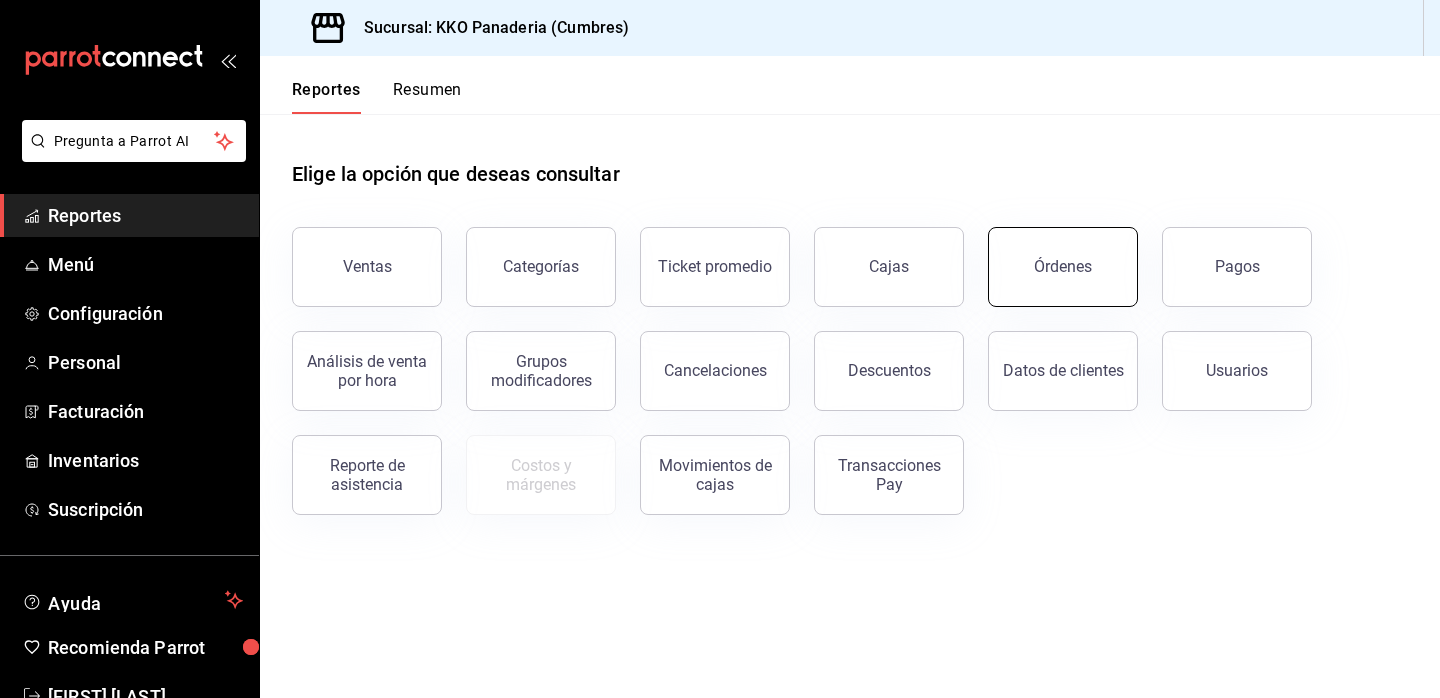 click on "Órdenes" at bounding box center (1063, 267) 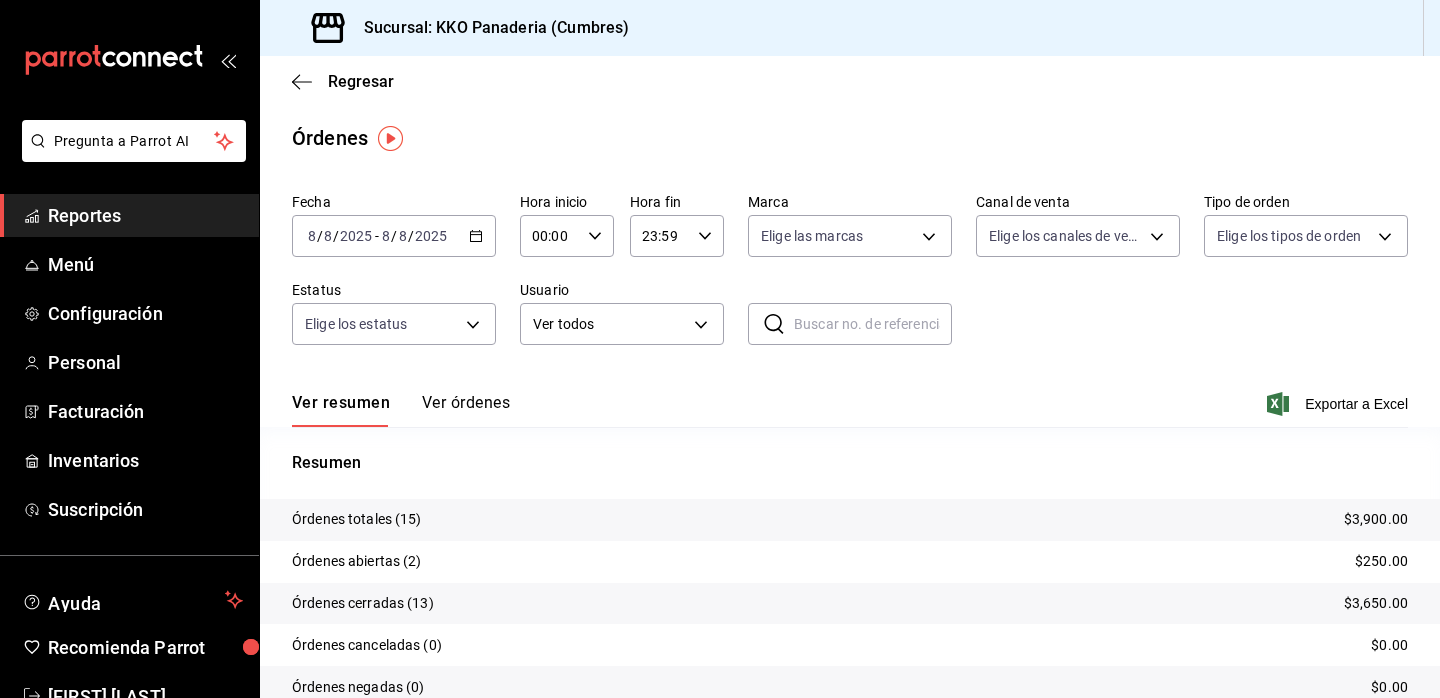 click 